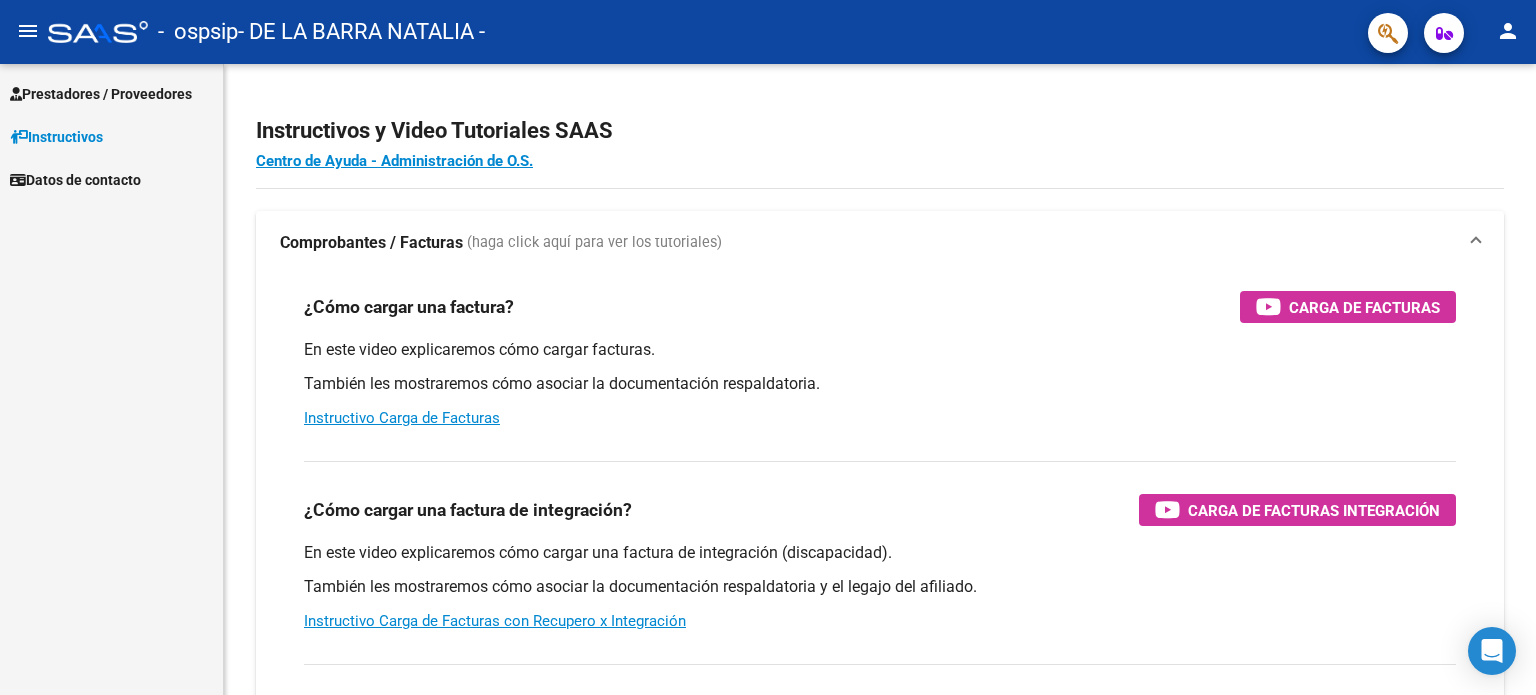 scroll, scrollTop: 0, scrollLeft: 0, axis: both 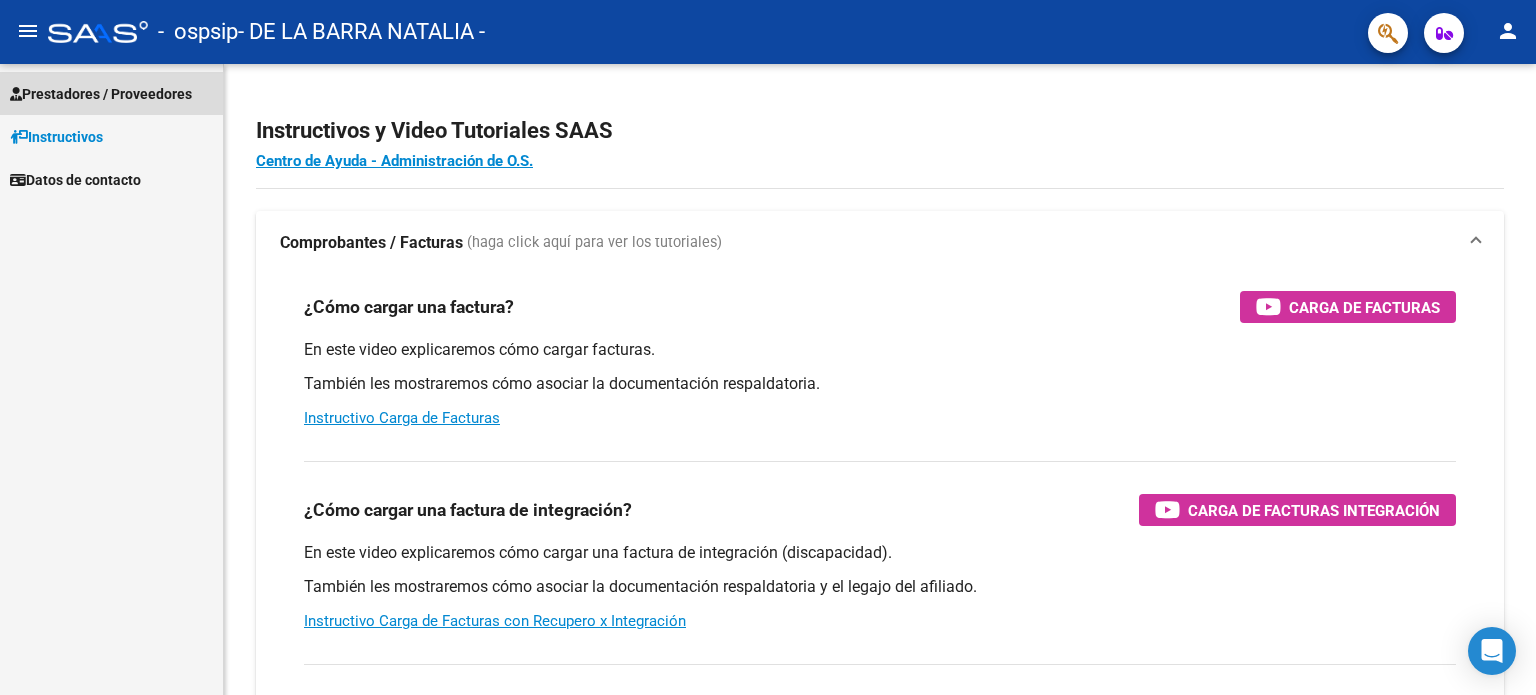 click on "Prestadores / Proveedores" at bounding box center (101, 94) 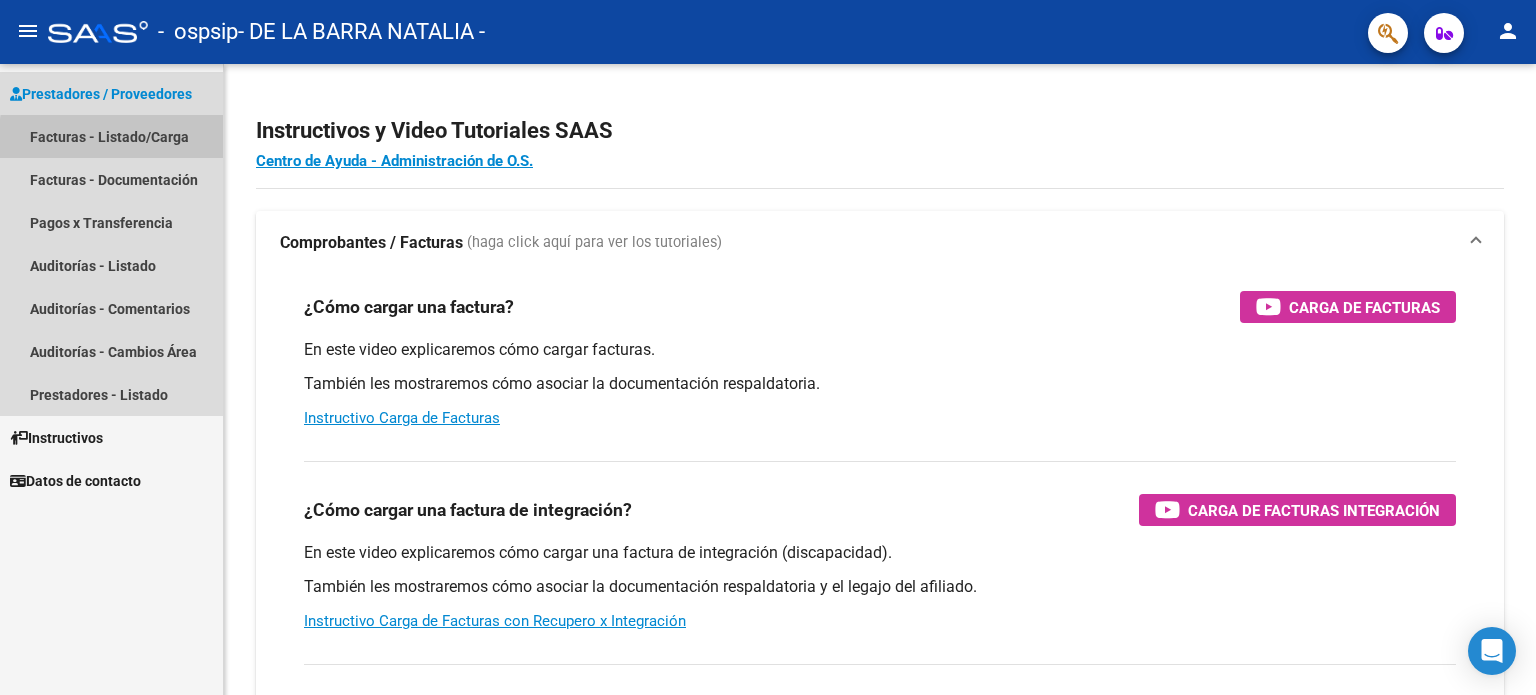 click on "Facturas - Listado/Carga" at bounding box center [111, 136] 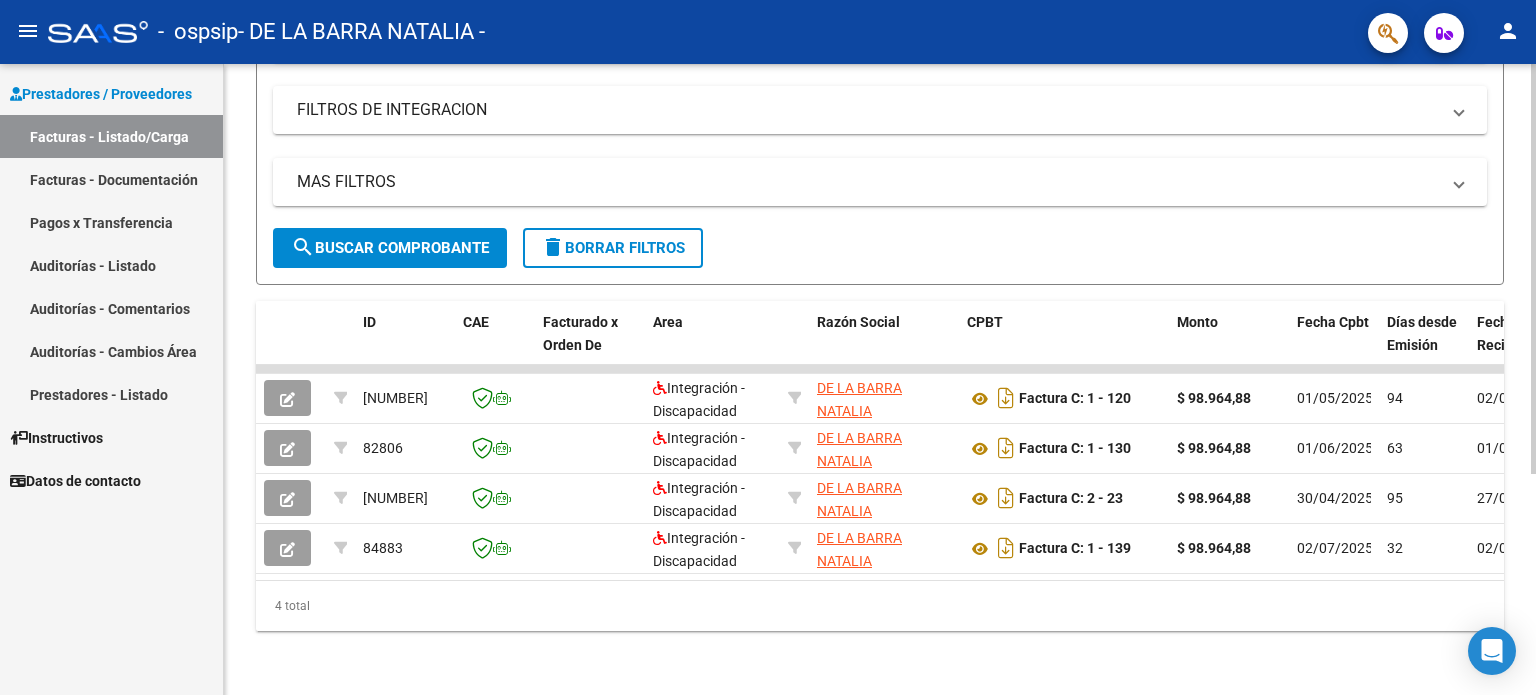 scroll, scrollTop: 336, scrollLeft: 0, axis: vertical 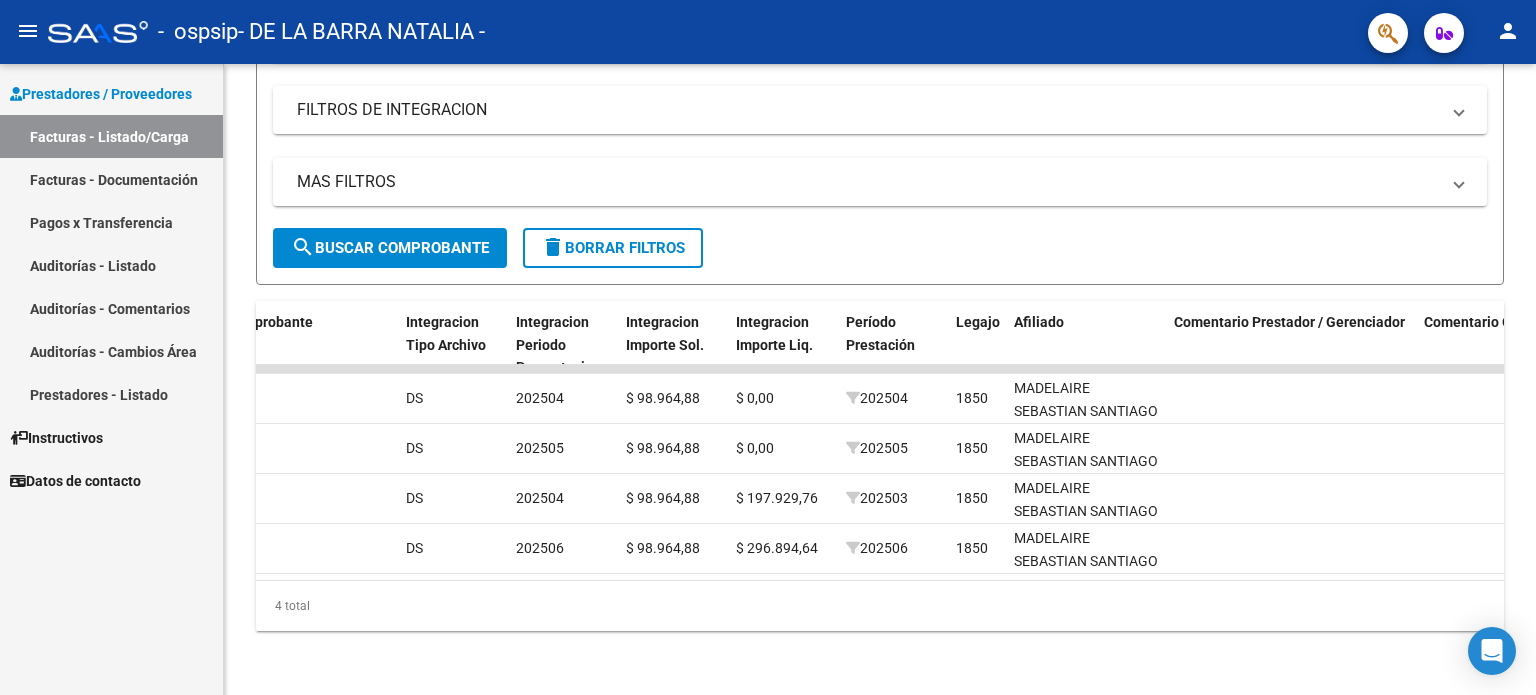 click on "Prestadores / Proveedores" at bounding box center (101, 94) 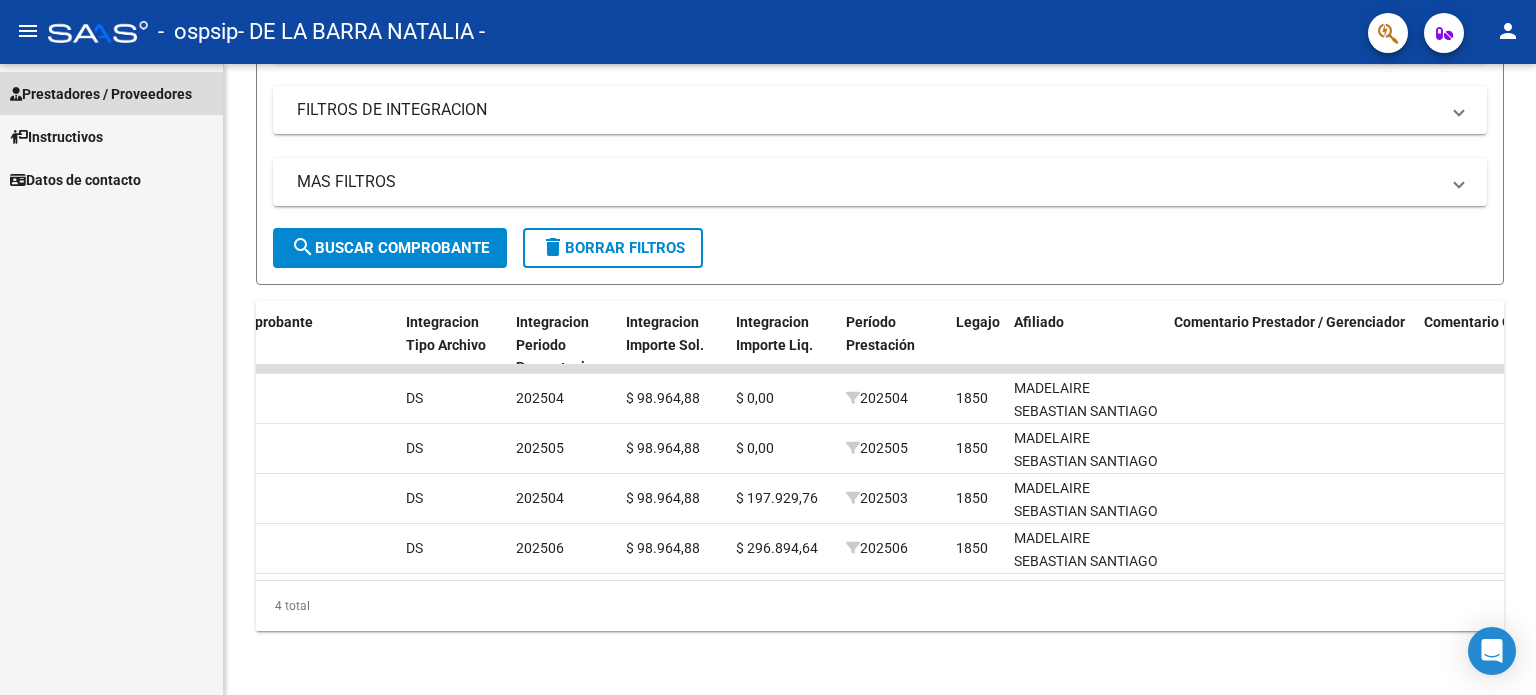 click on "Prestadores / Proveedores" at bounding box center (101, 94) 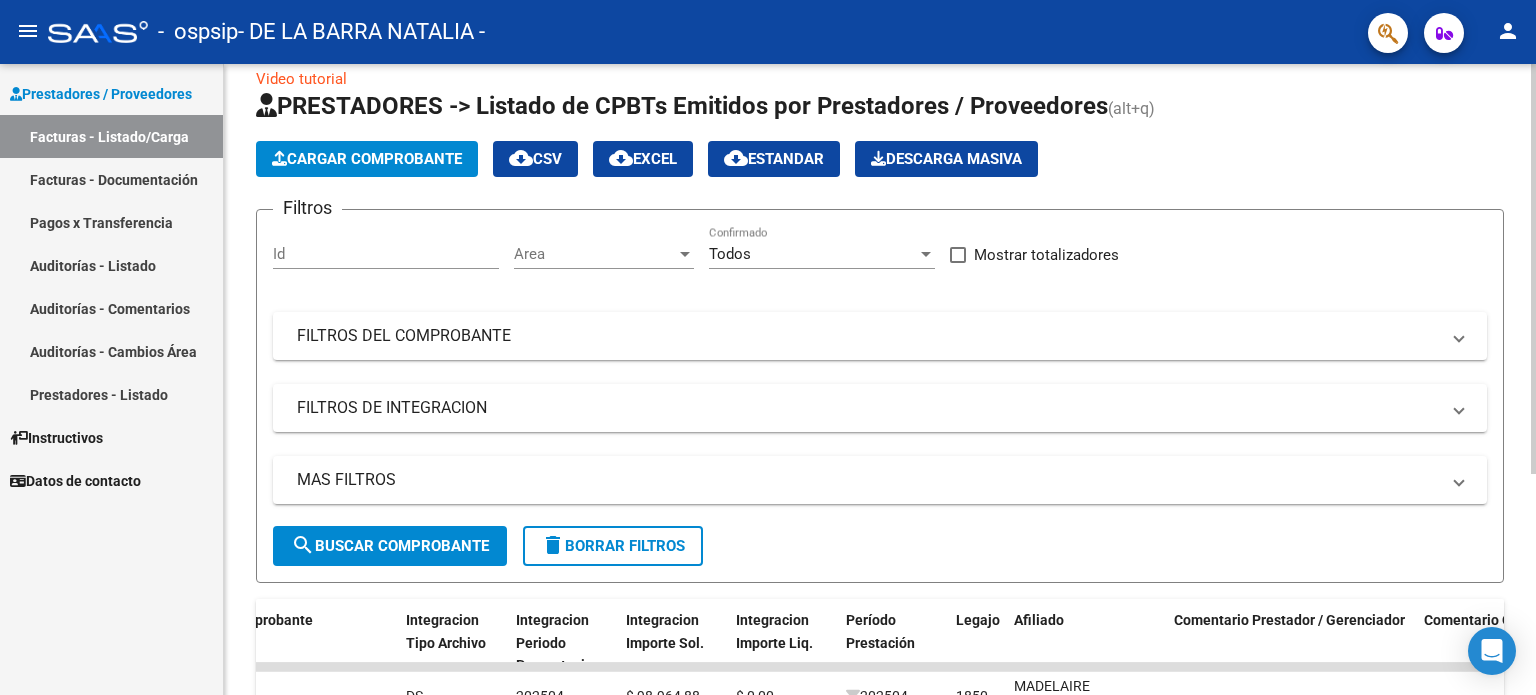 scroll, scrollTop: 0, scrollLeft: 0, axis: both 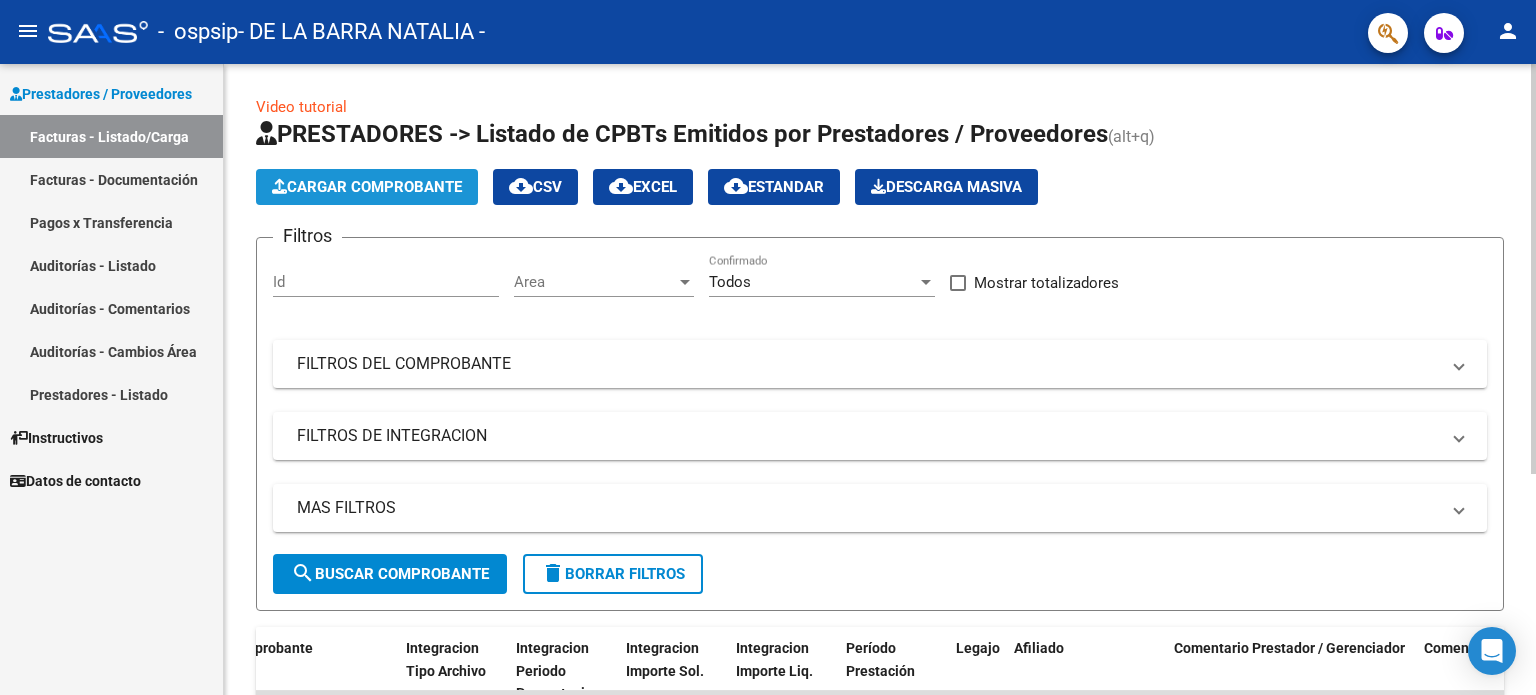 click on "Cargar Comprobante" 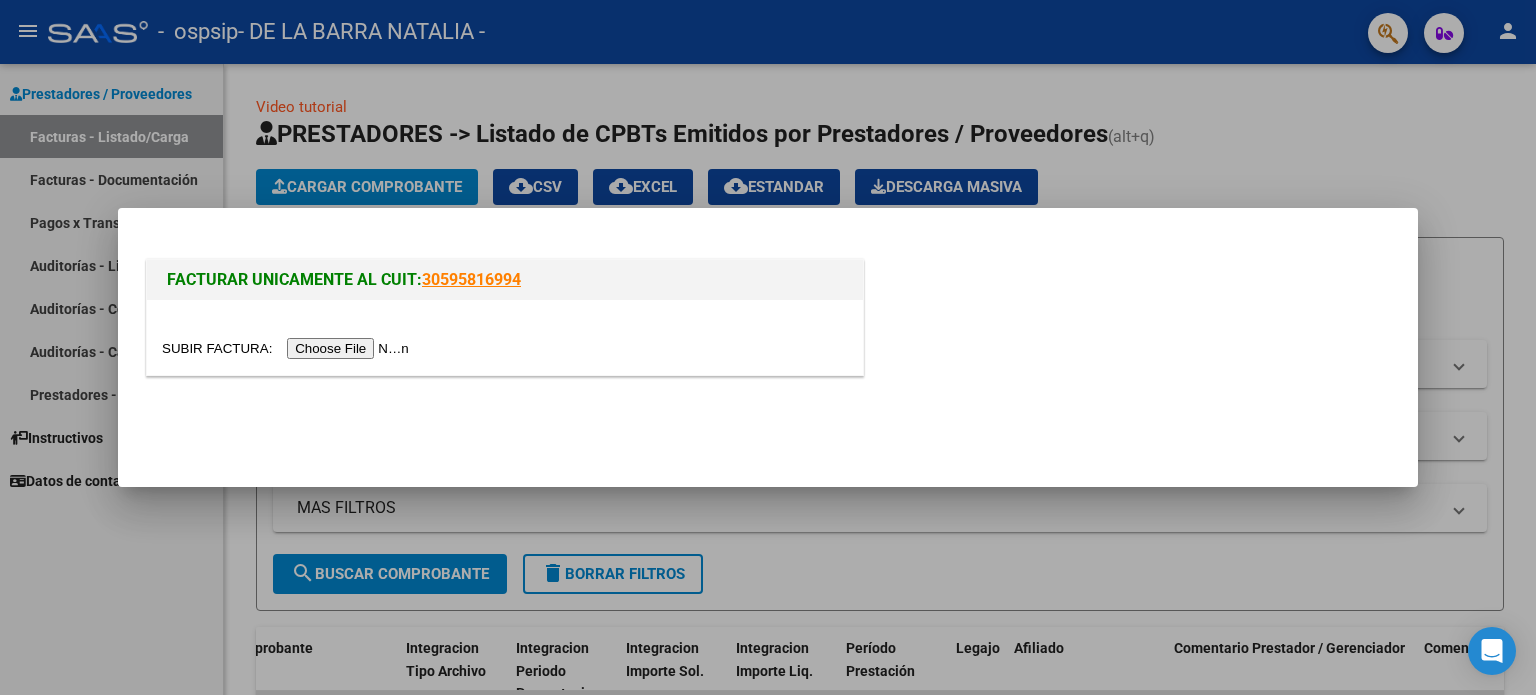 click at bounding box center [768, 347] 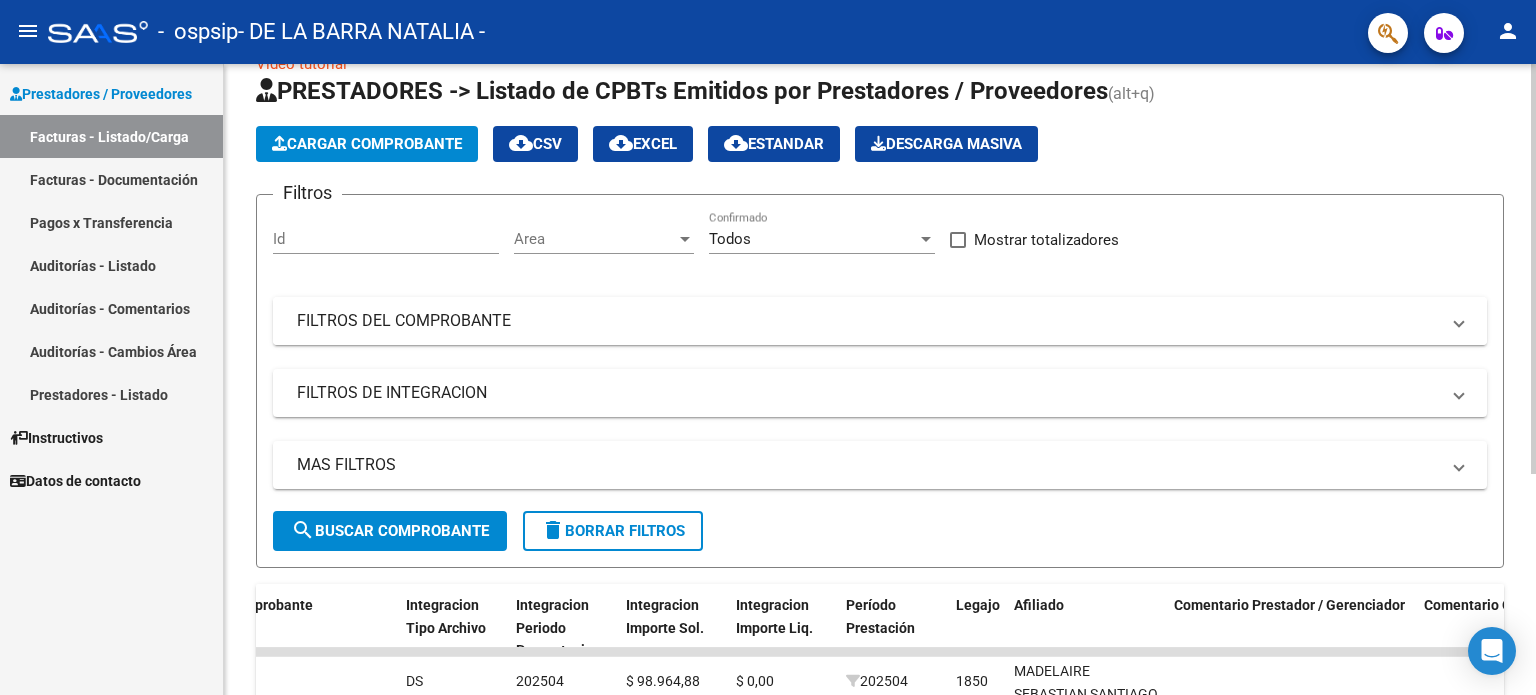 scroll, scrollTop: 338, scrollLeft: 0, axis: vertical 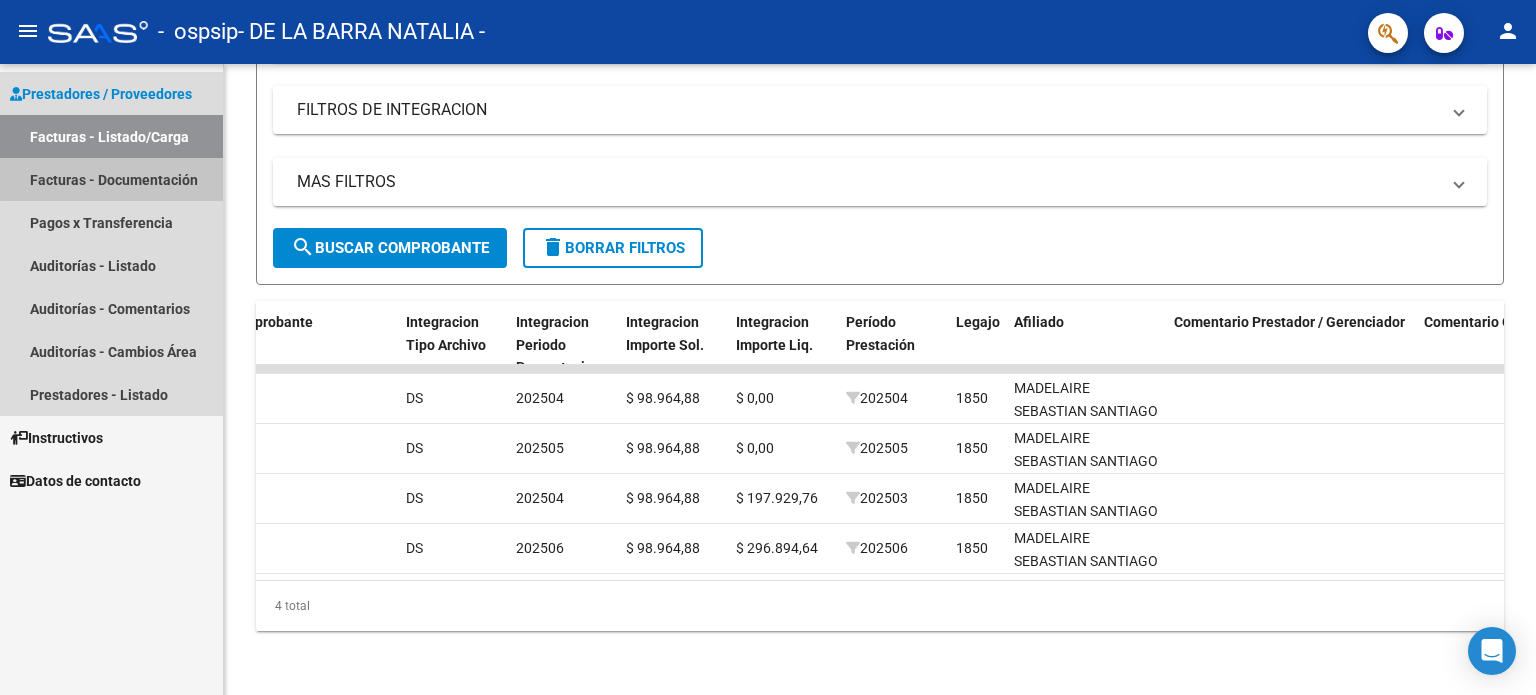 click on "Facturas - Documentación" at bounding box center [111, 179] 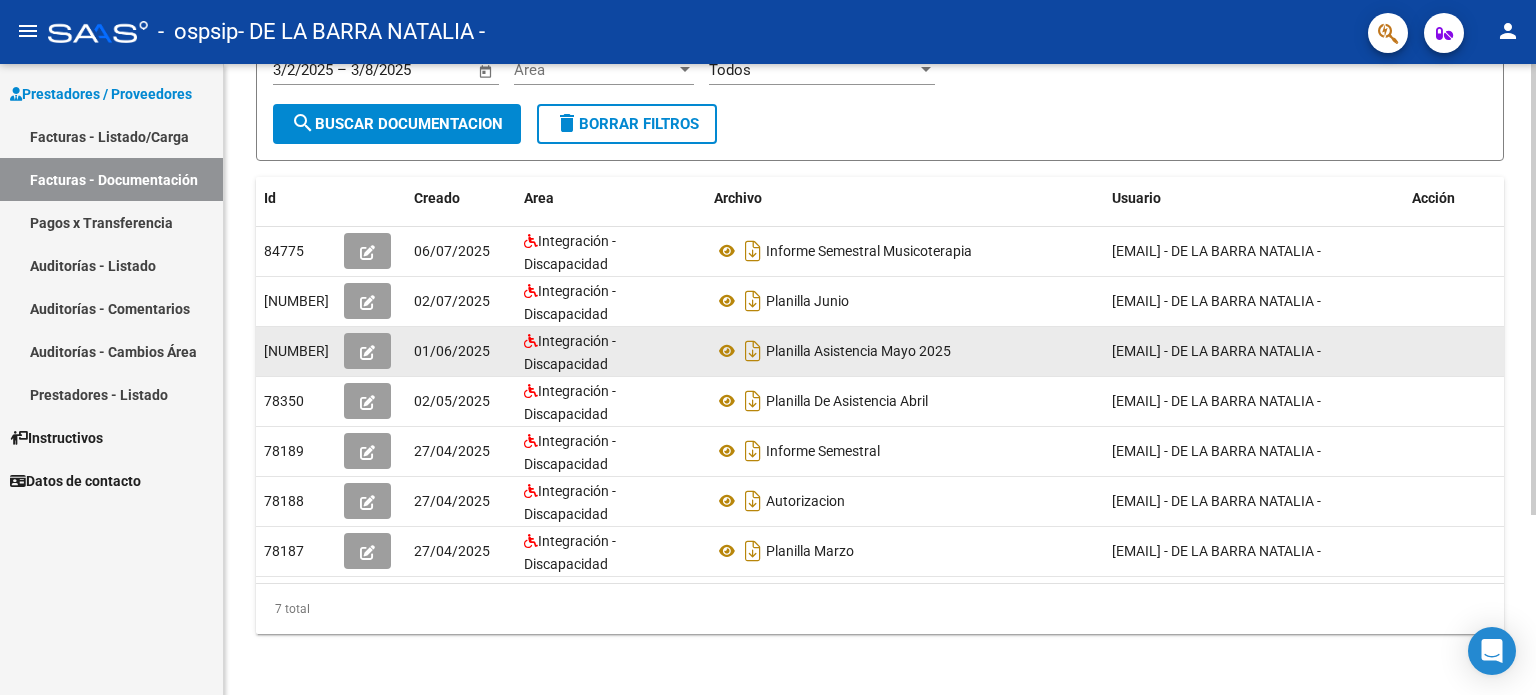 scroll, scrollTop: 0, scrollLeft: 0, axis: both 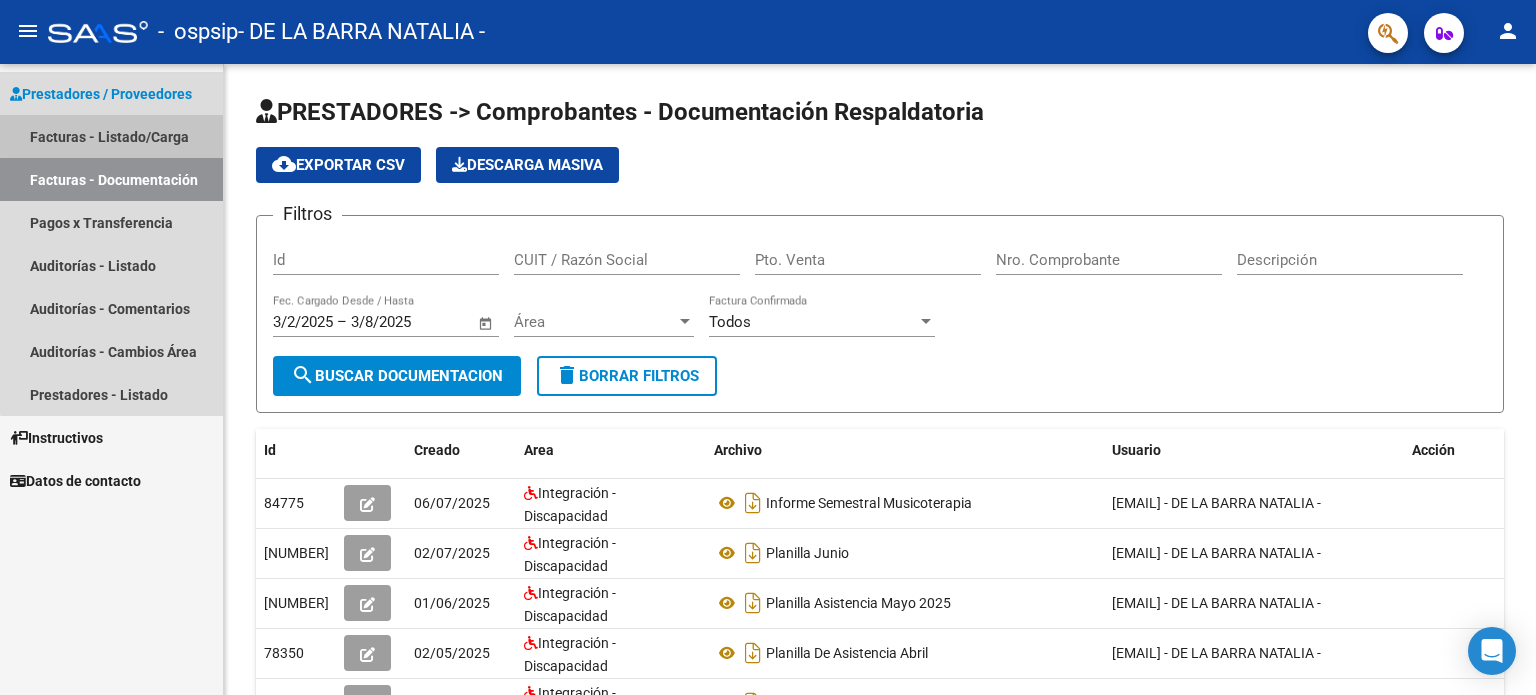 click on "Facturas - Listado/Carga" at bounding box center (111, 136) 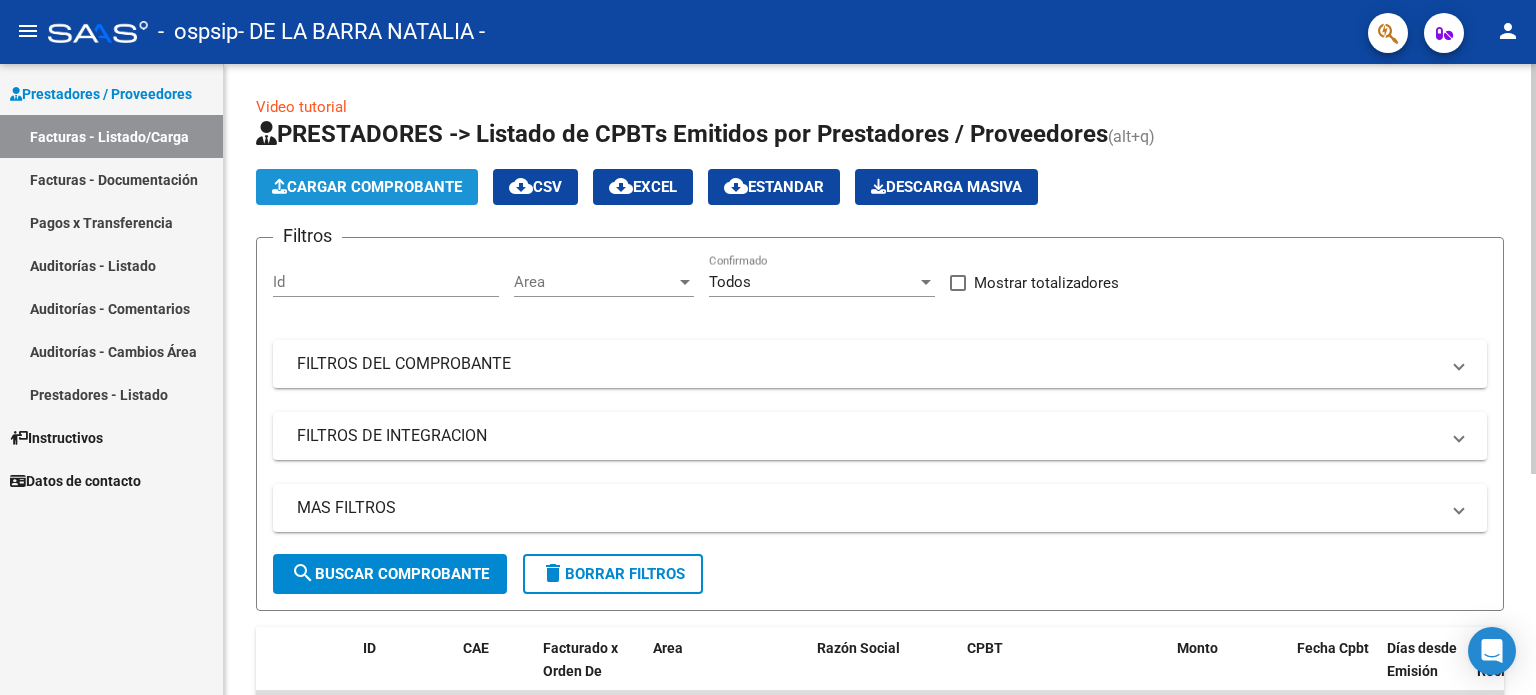 click on "Cargar Comprobante" 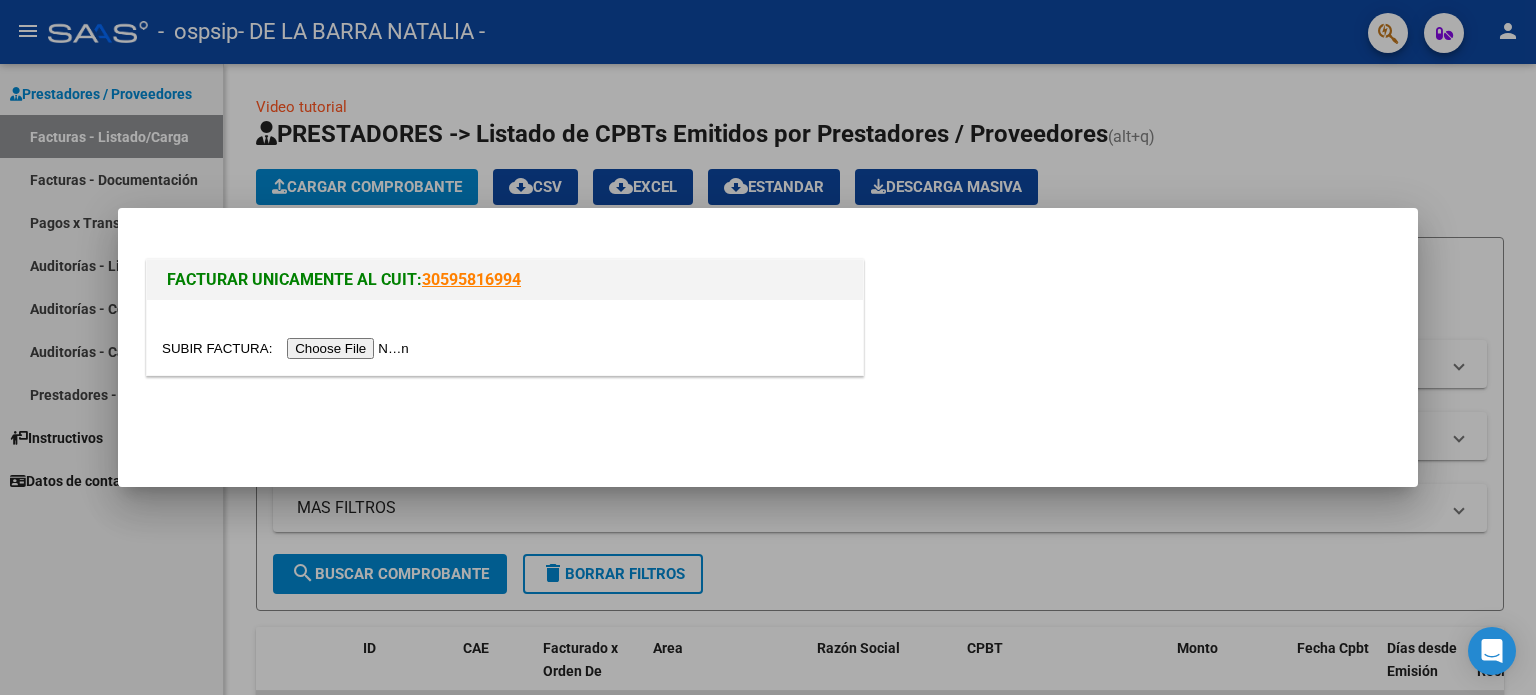 click at bounding box center [288, 348] 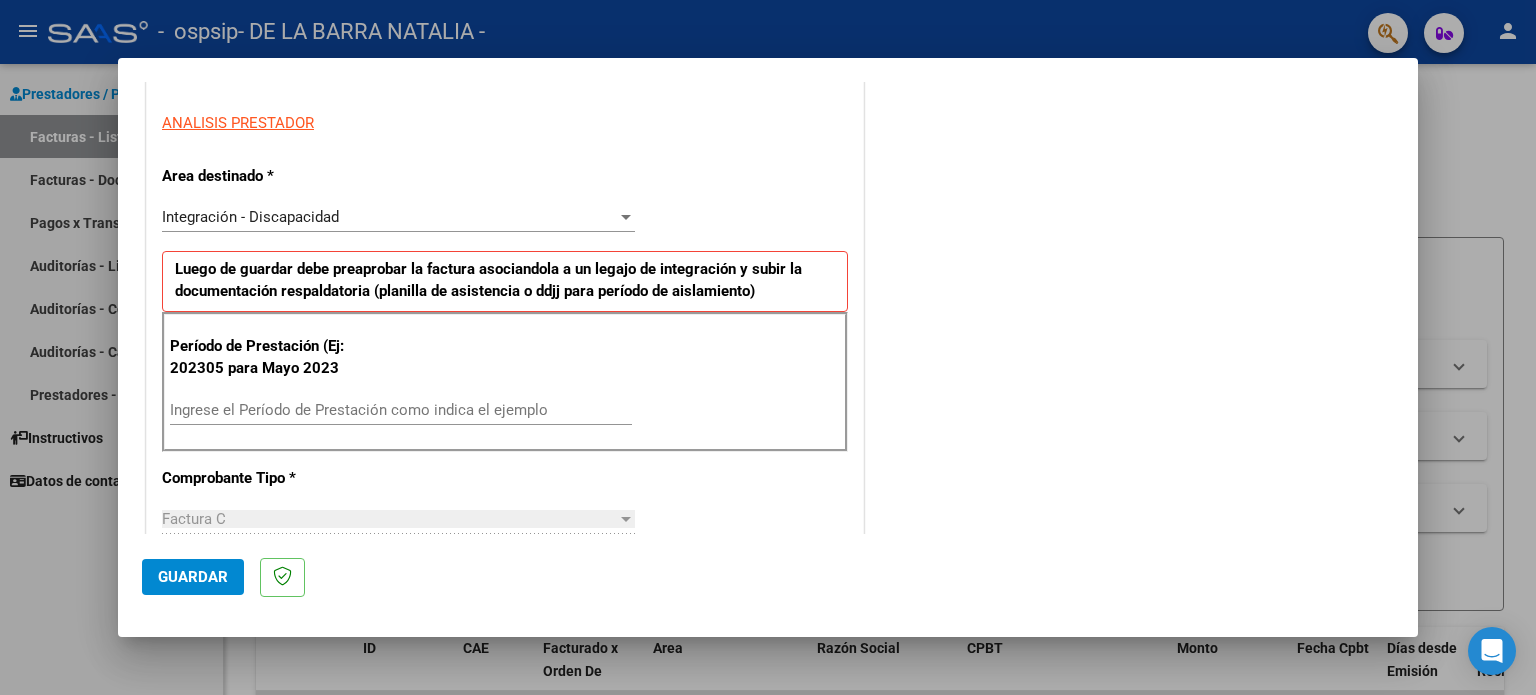 scroll, scrollTop: 354, scrollLeft: 0, axis: vertical 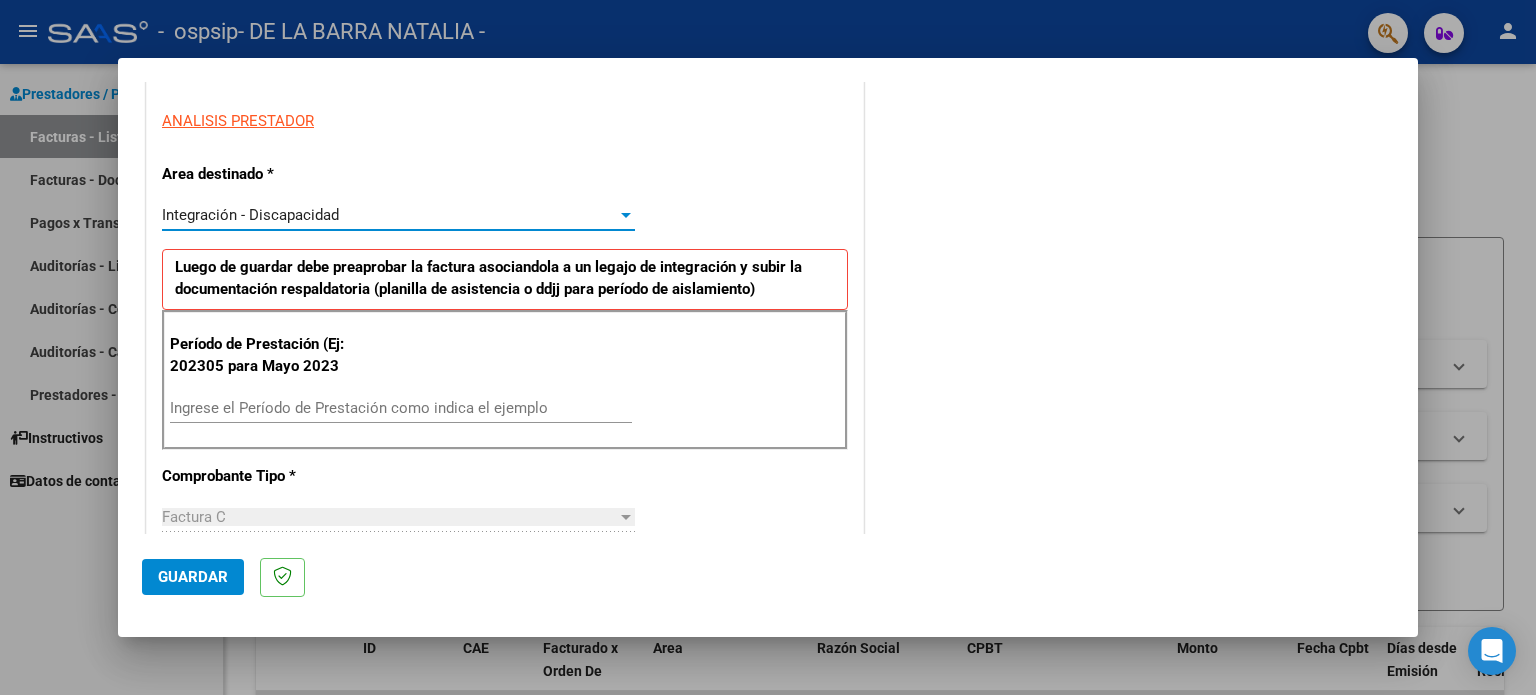 click on "Integración - Discapacidad" at bounding box center [389, 215] 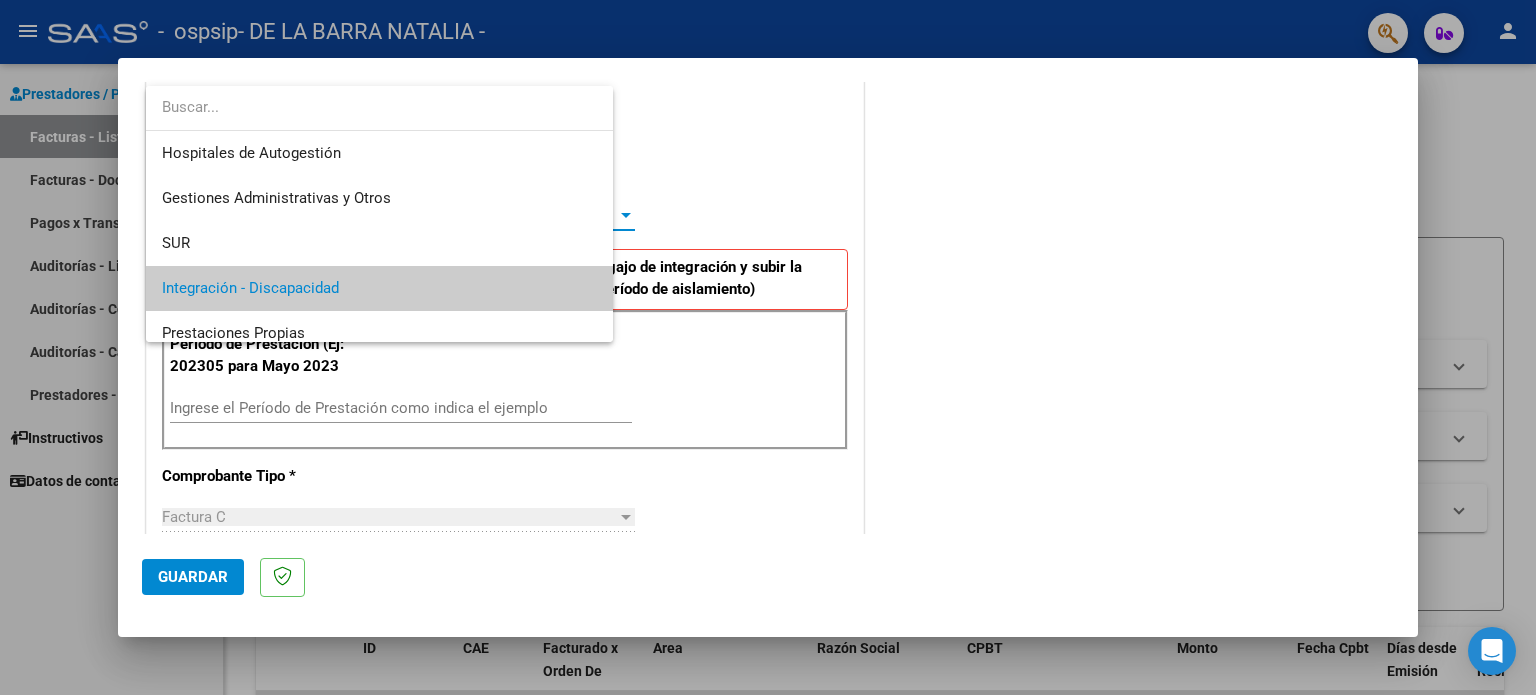 scroll, scrollTop: 74, scrollLeft: 0, axis: vertical 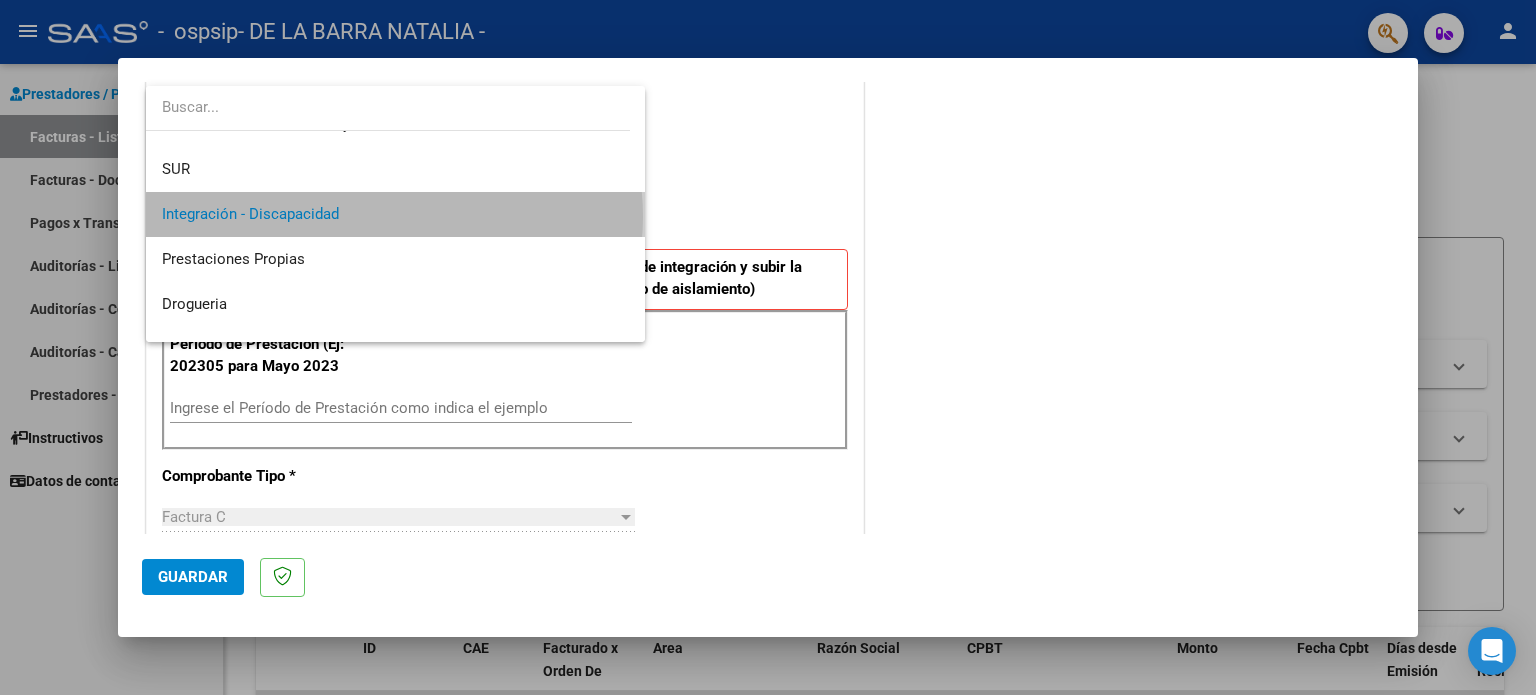 click on "Integración - Discapacidad" at bounding box center [396, 214] 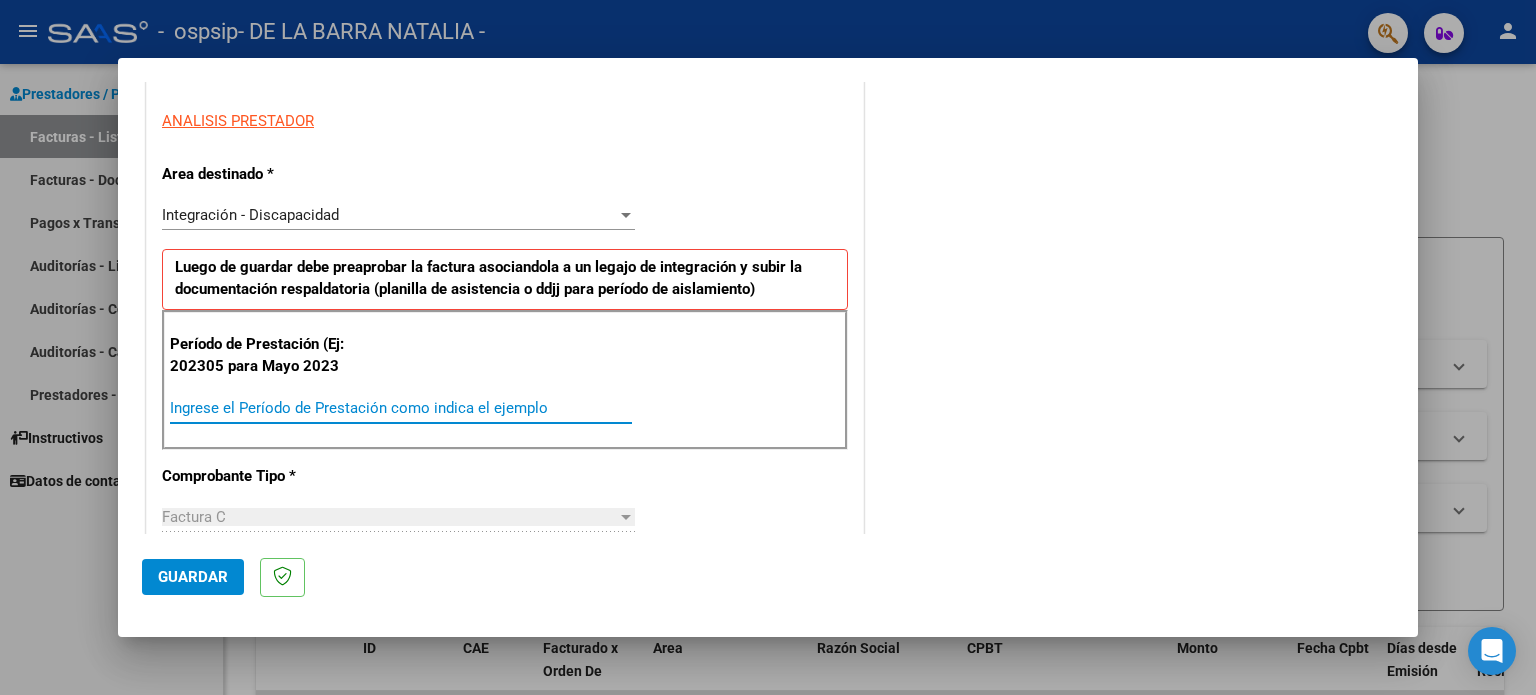 click on "Ingrese el Período de Prestación como indica el ejemplo" at bounding box center (401, 408) 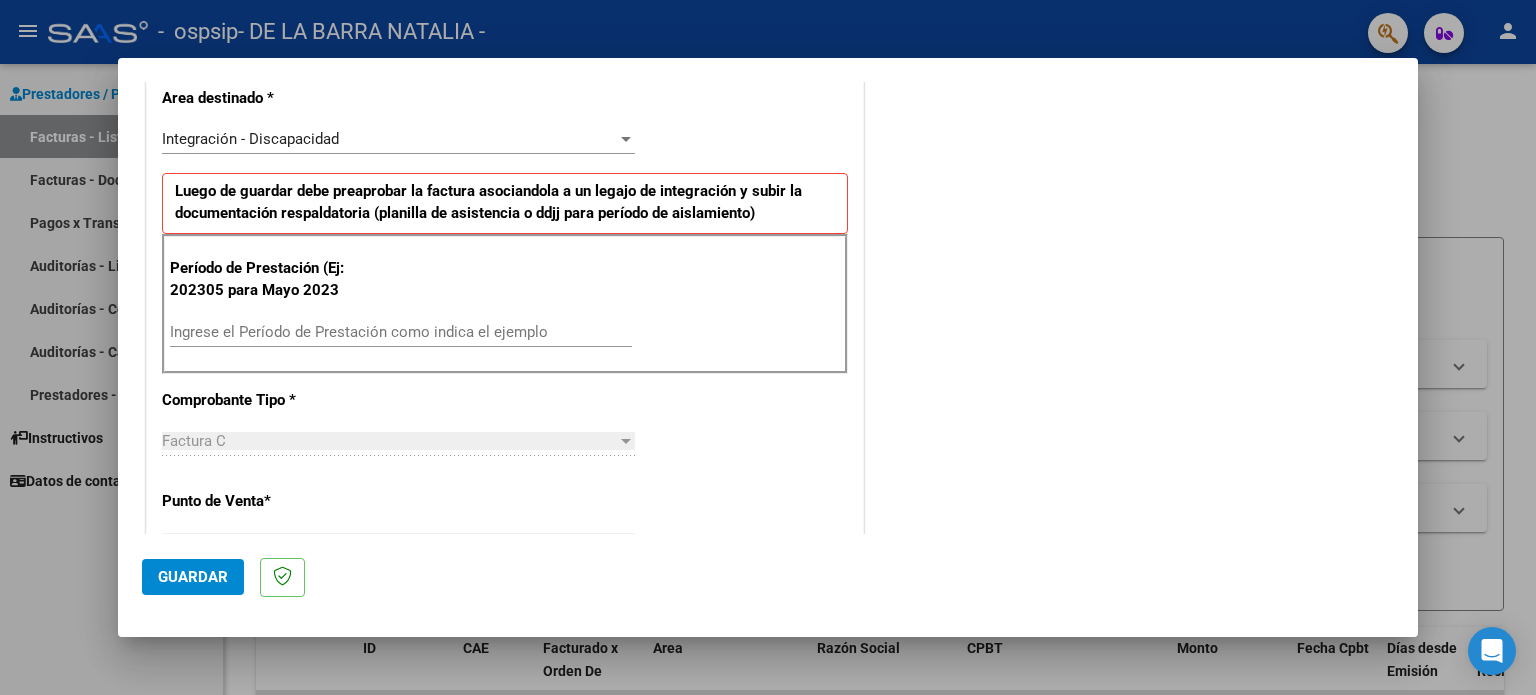 scroll, scrollTop: 432, scrollLeft: 0, axis: vertical 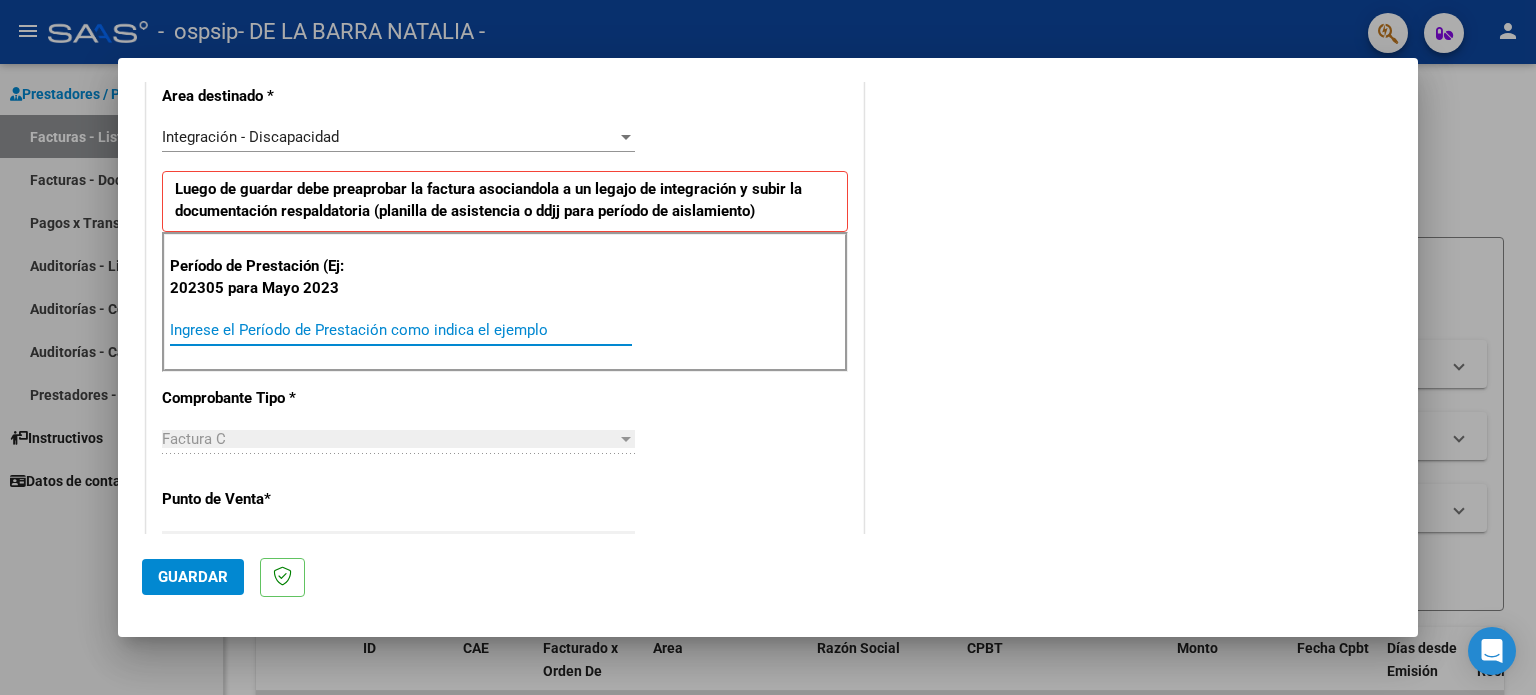 click on "Ingrese el Período de Prestación como indica el ejemplo" at bounding box center (401, 330) 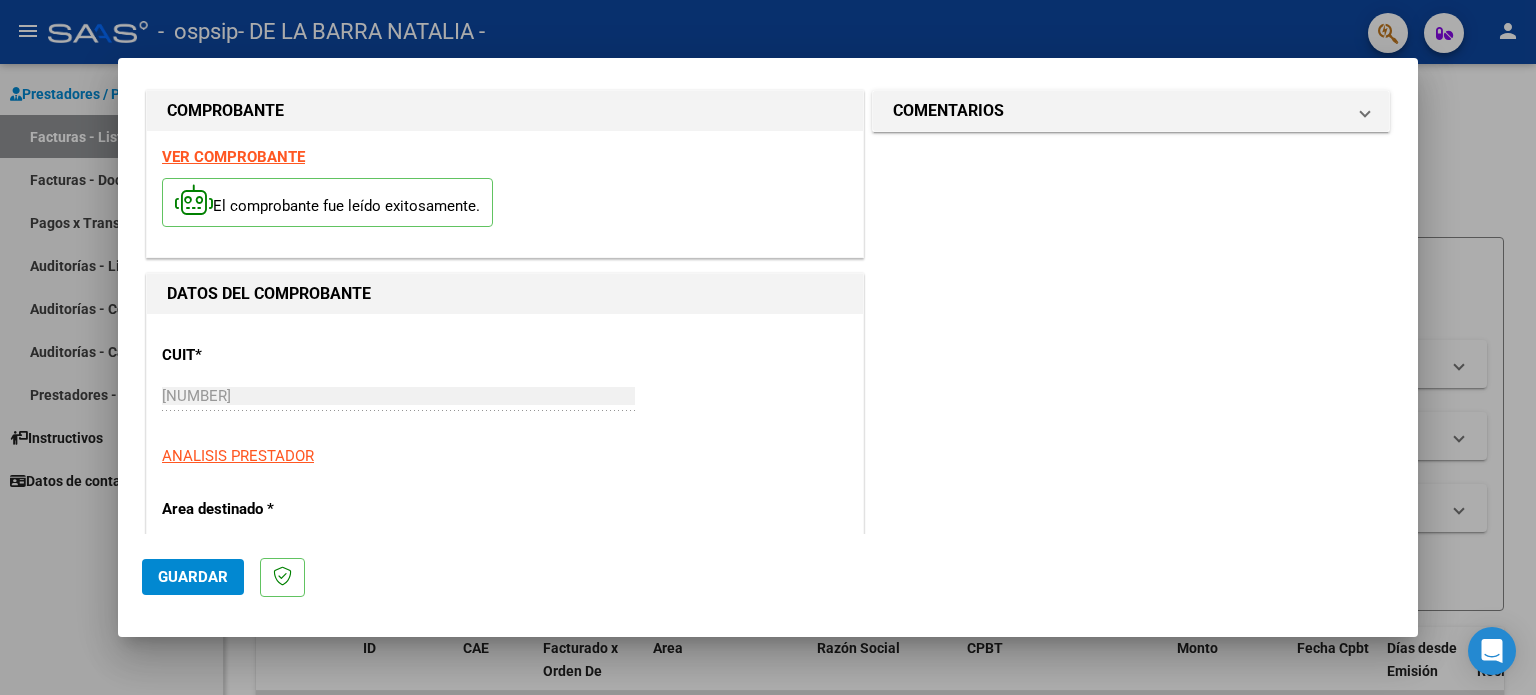 scroll, scrollTop: 0, scrollLeft: 0, axis: both 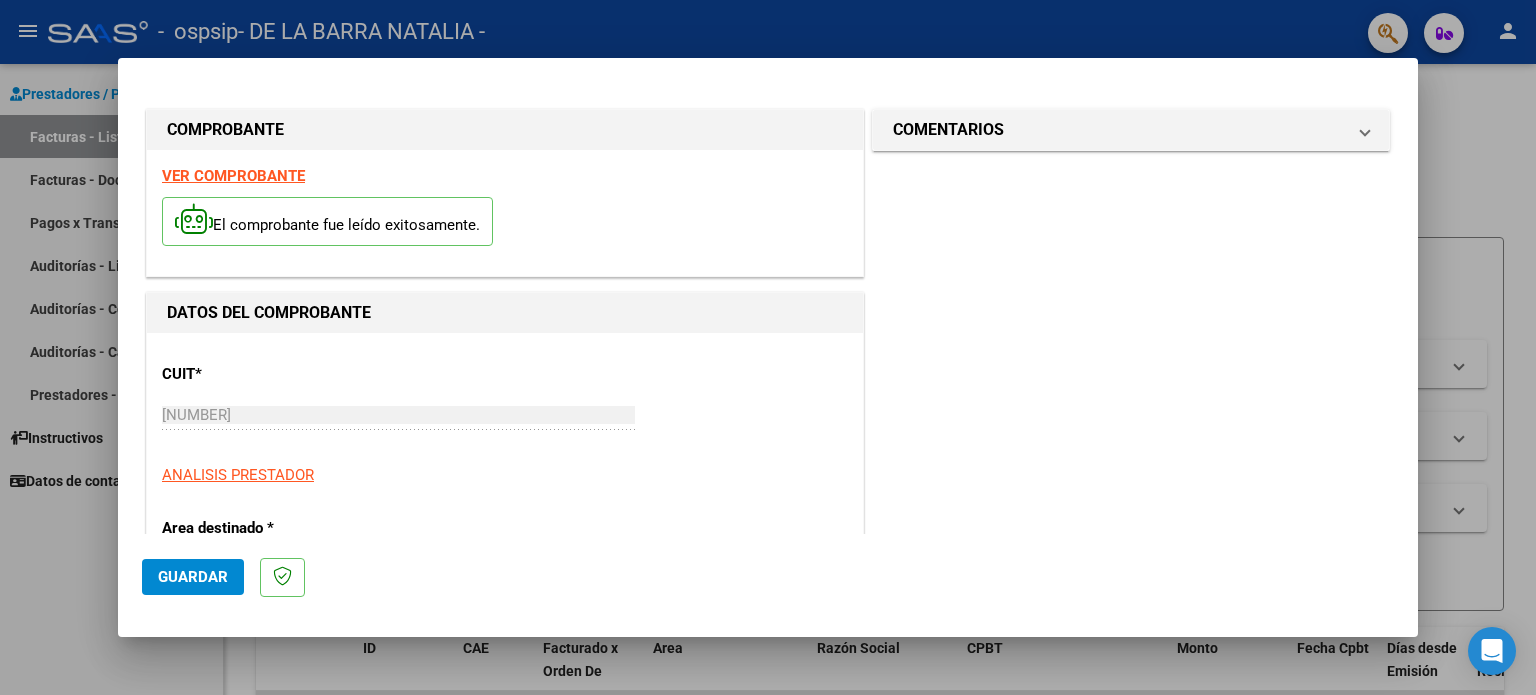 type on "202507" 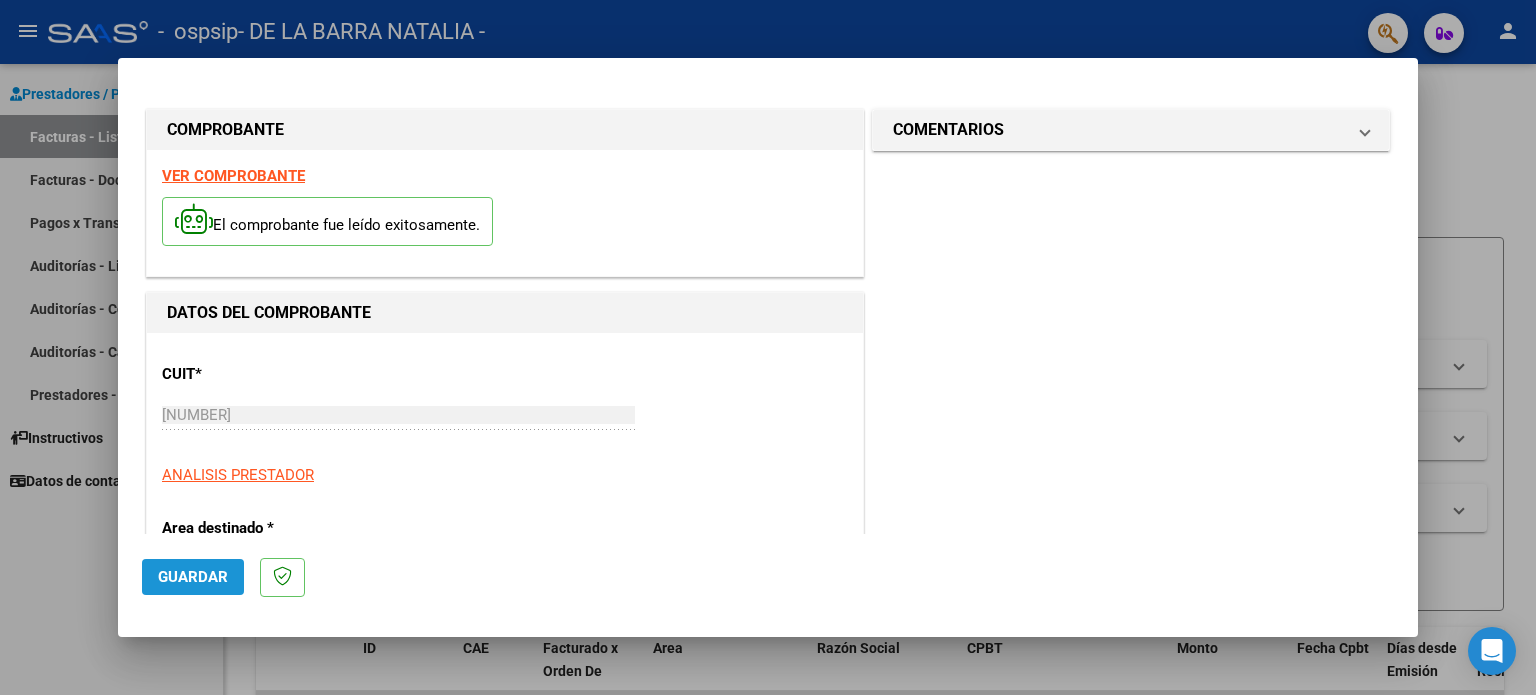 click on "Guardar" 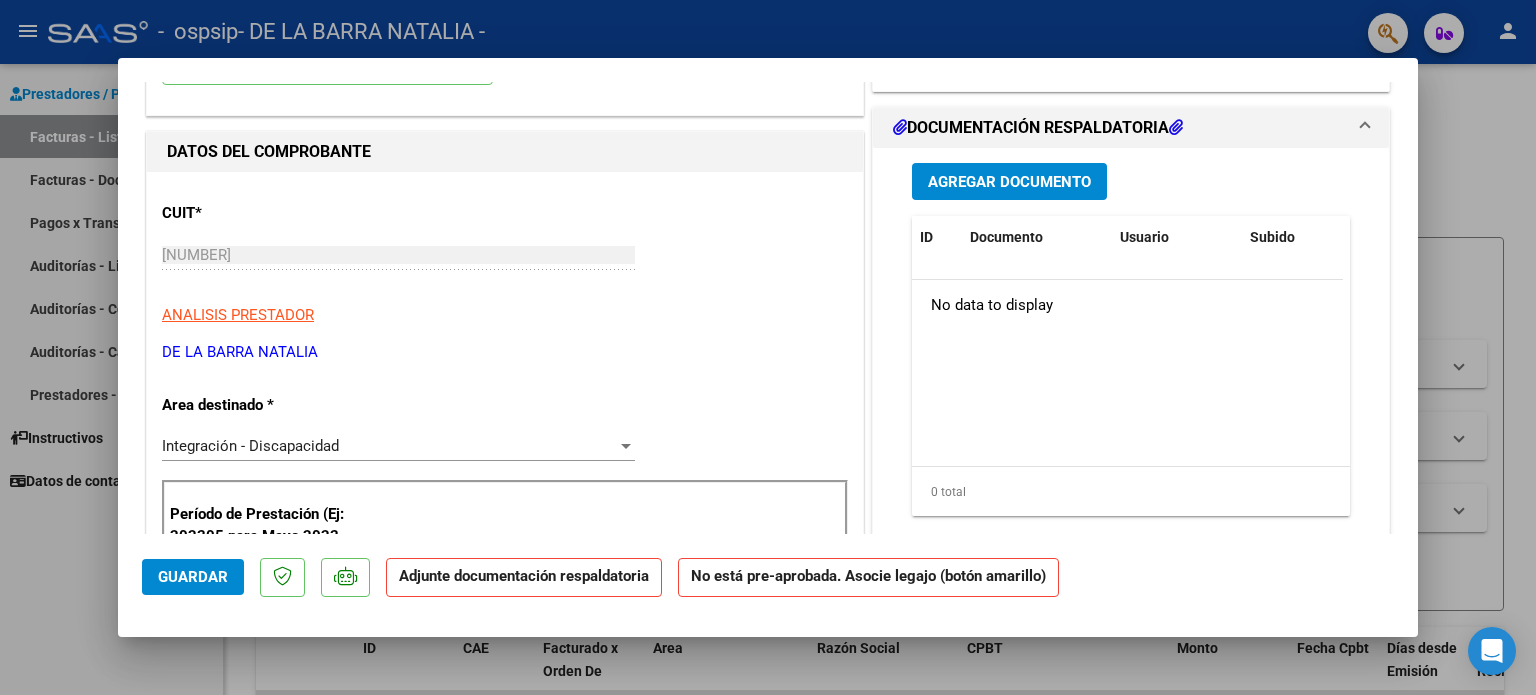 scroll, scrollTop: 0, scrollLeft: 0, axis: both 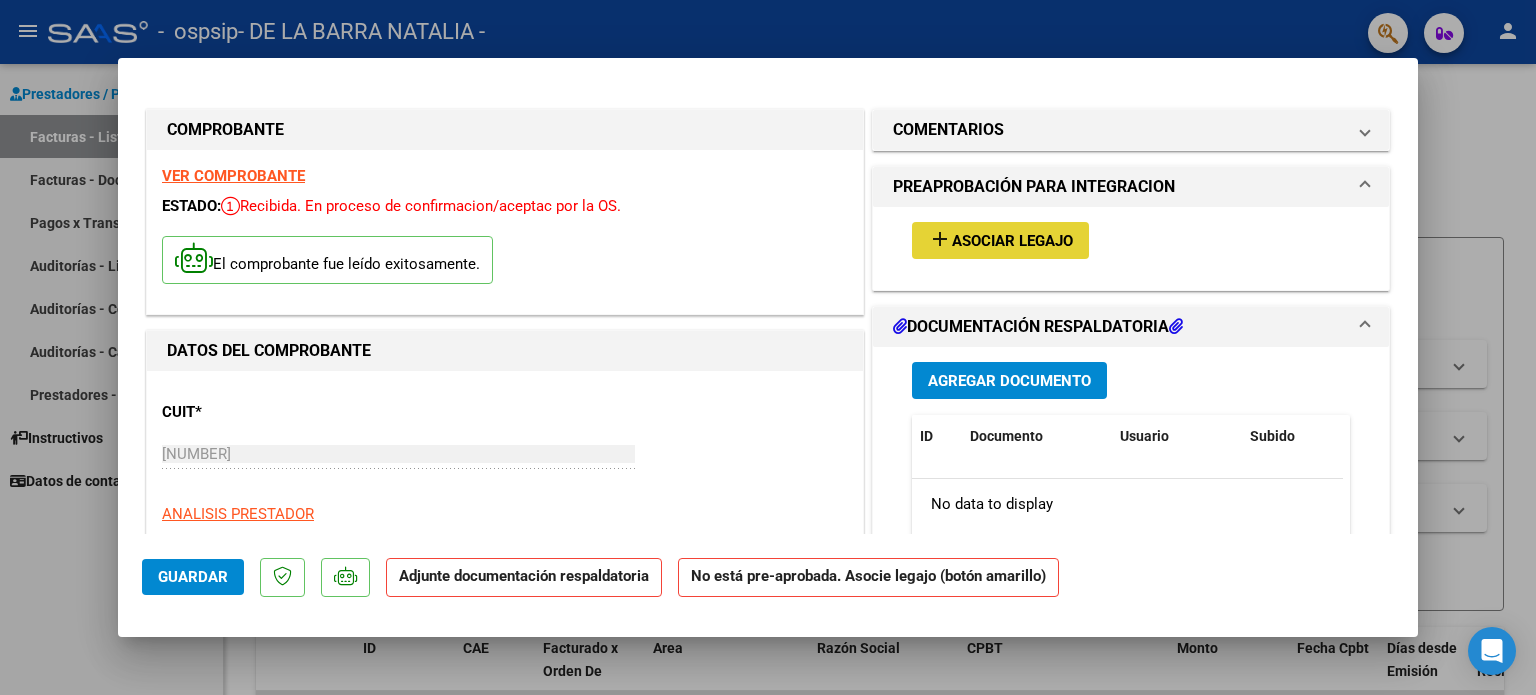 click on "Asociar Legajo" at bounding box center (1012, 241) 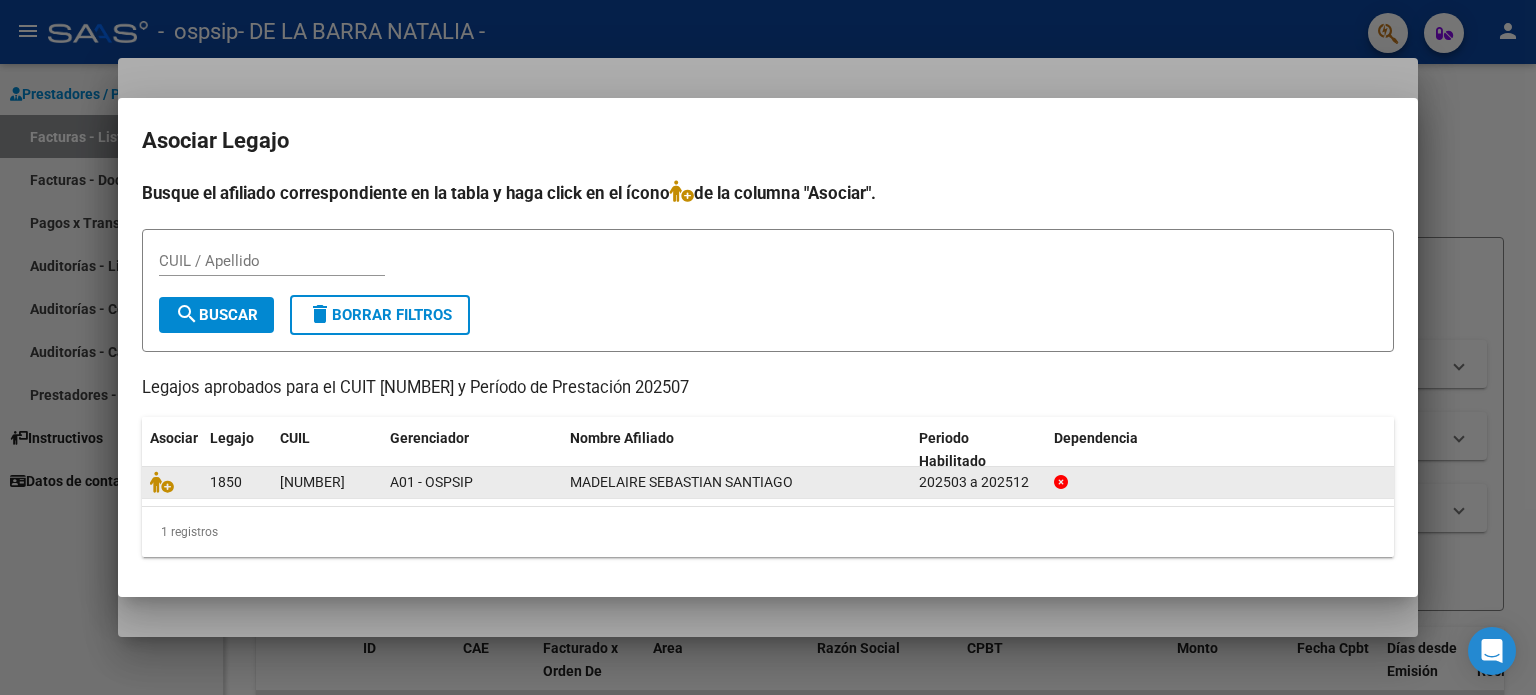 click 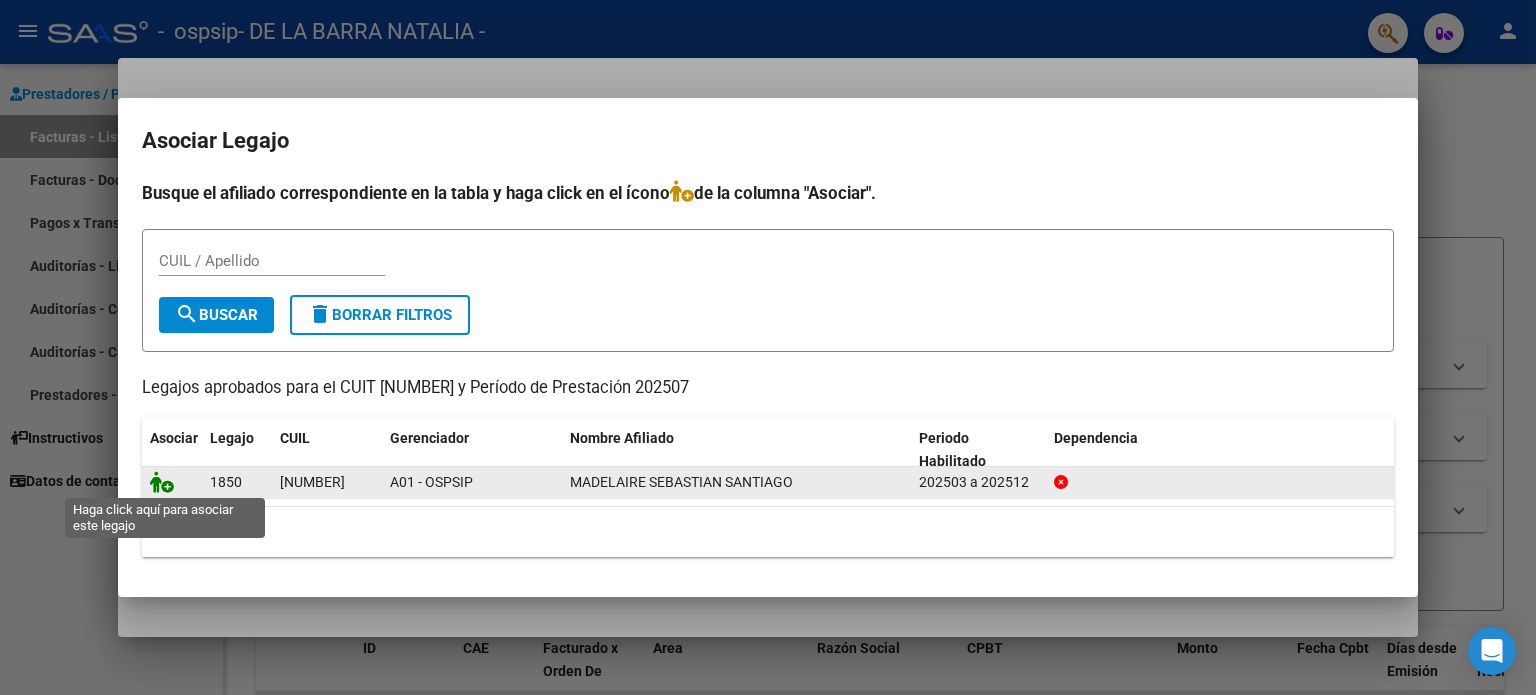 click 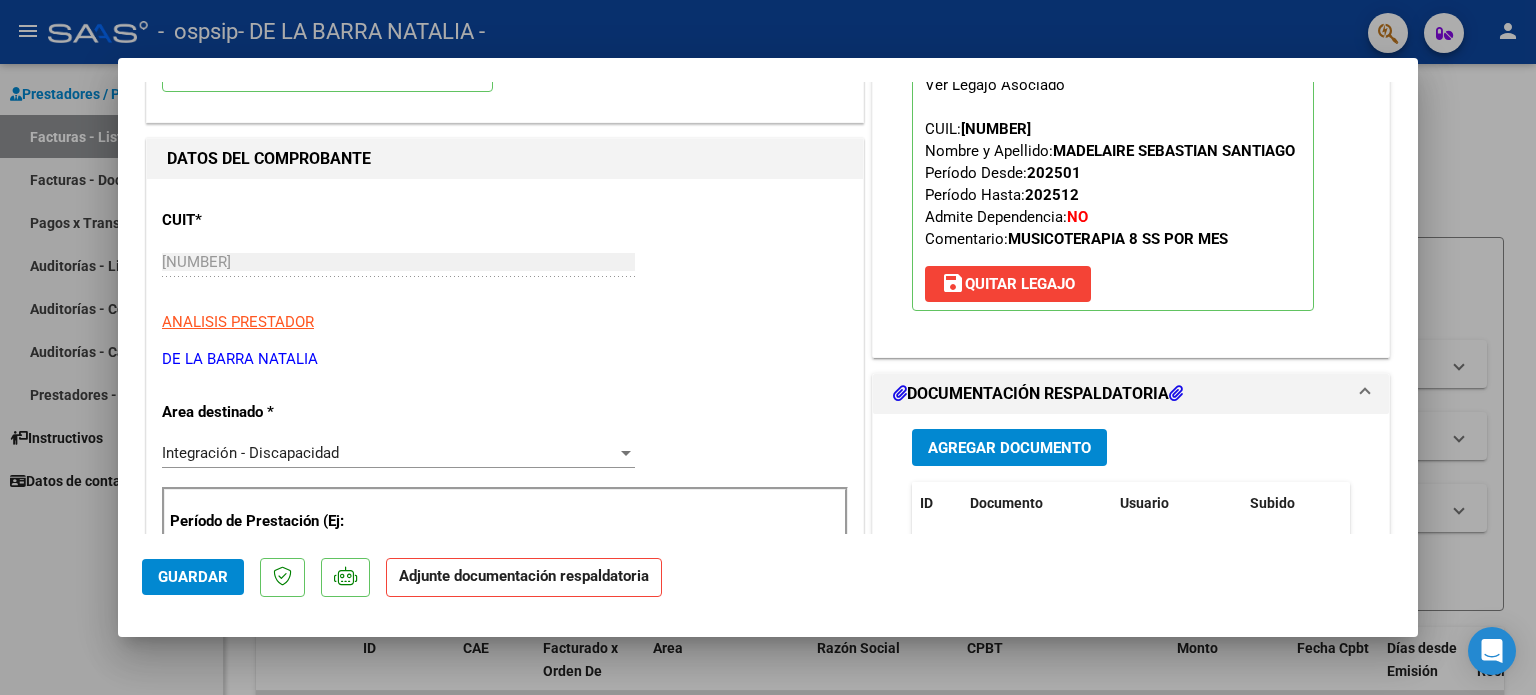 scroll, scrollTop: 275, scrollLeft: 0, axis: vertical 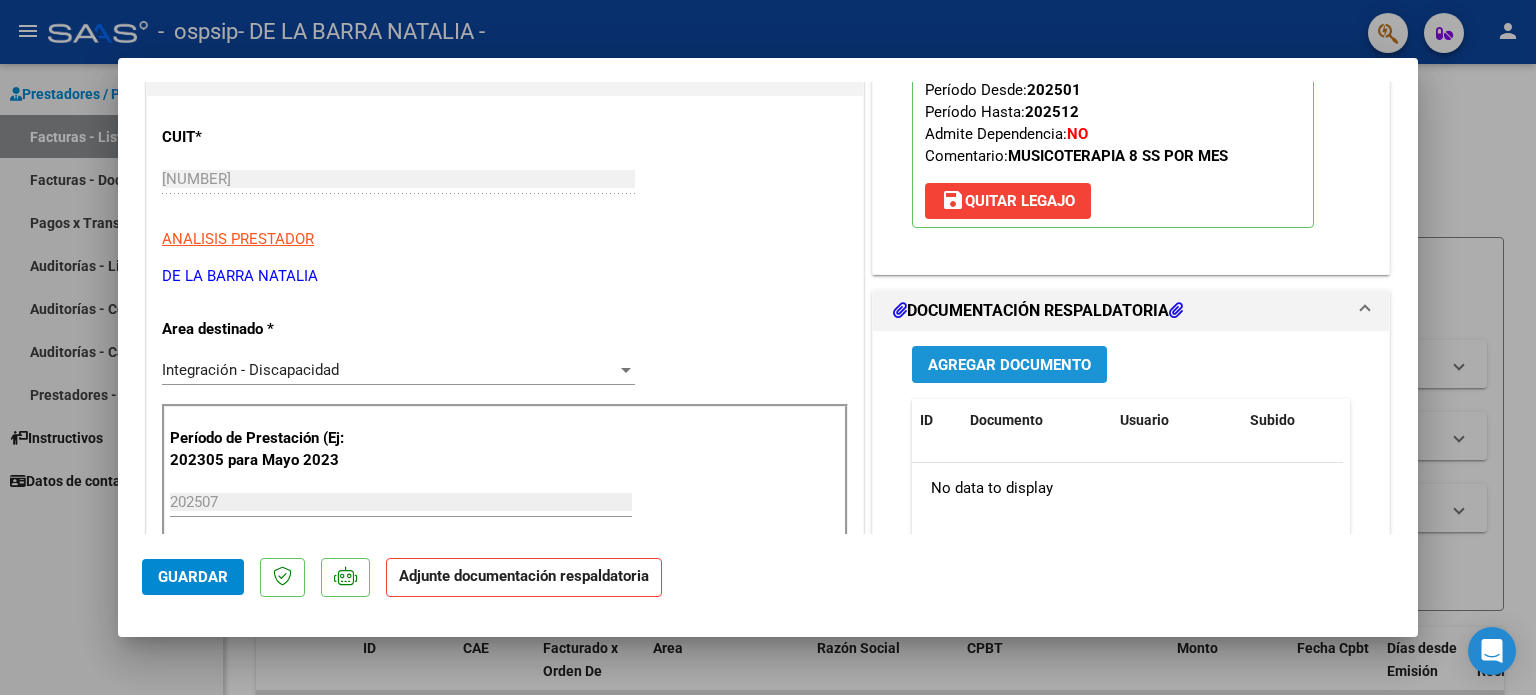 click on "Agregar Documento" at bounding box center [1009, 365] 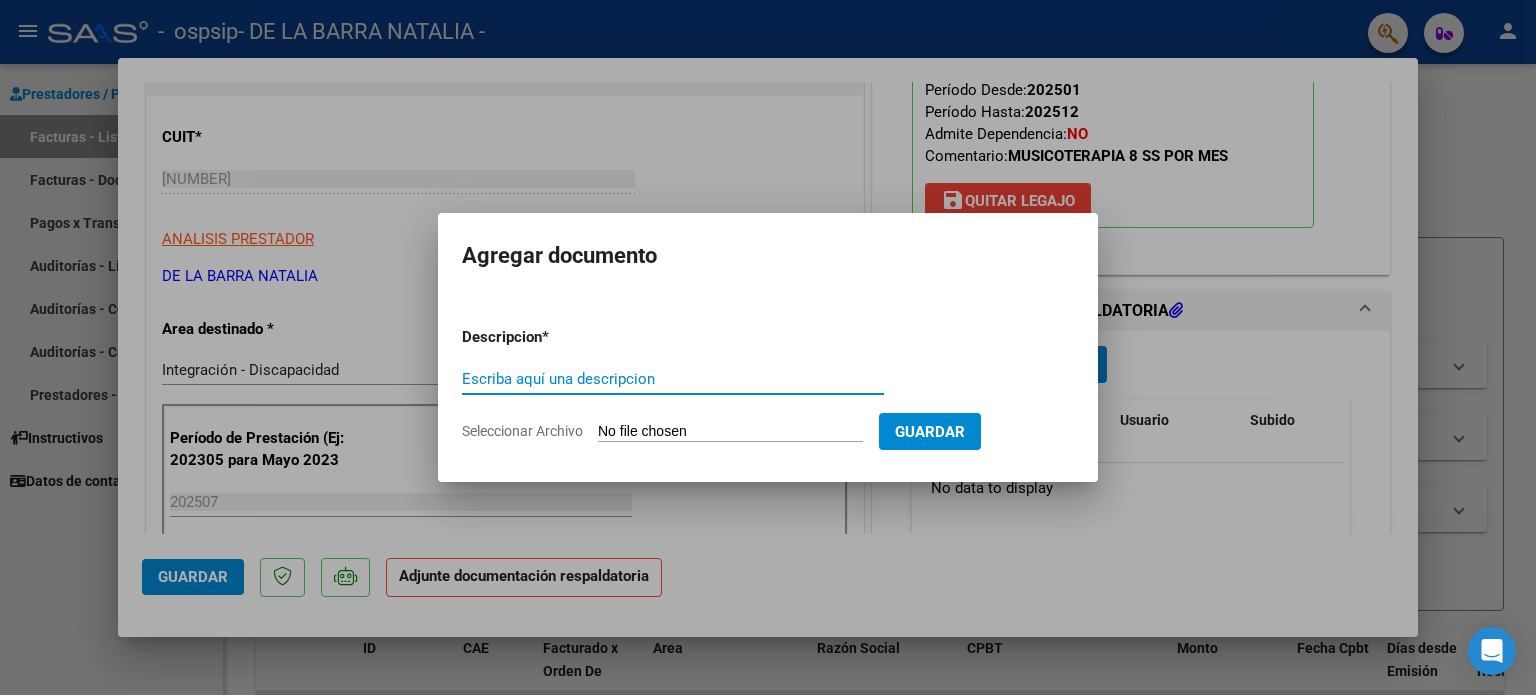 click on "Escriba aquí una descripcion" at bounding box center [673, 379] 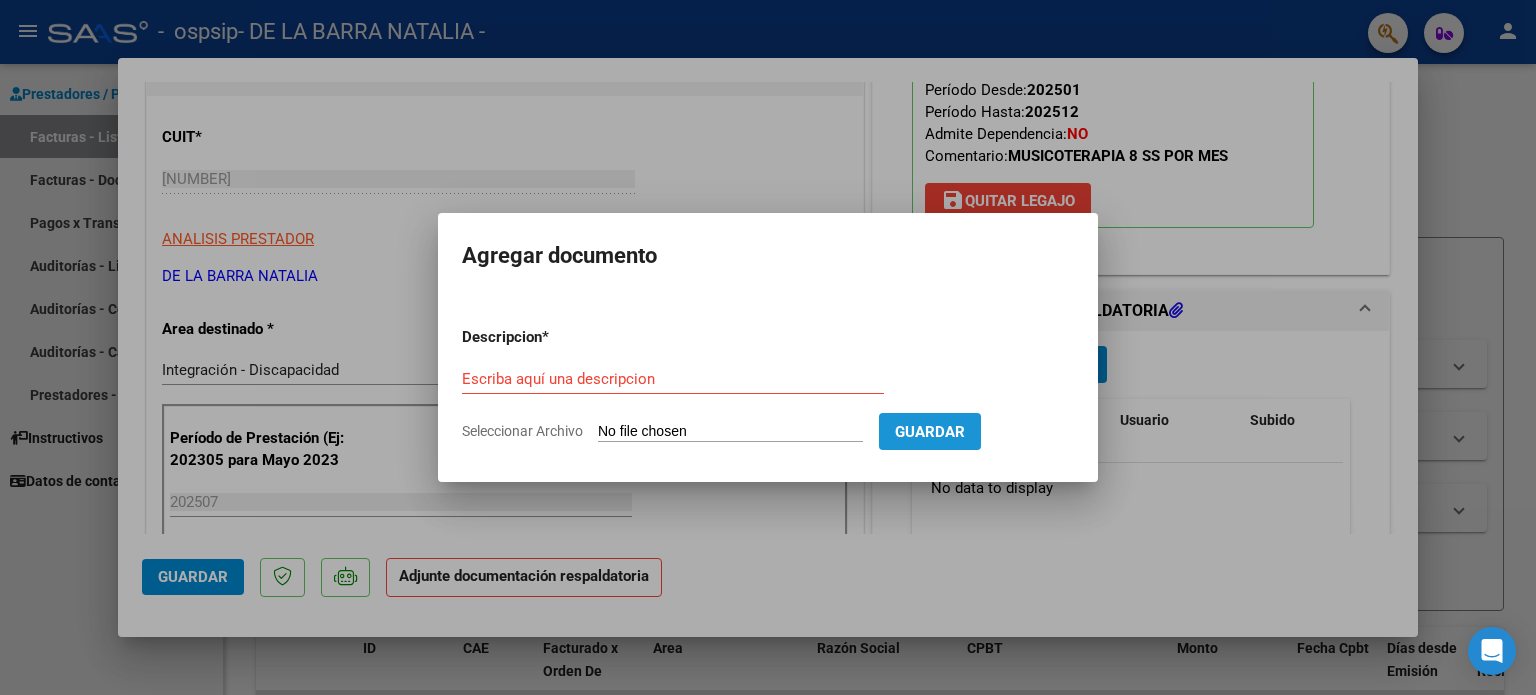 click on "Guardar" at bounding box center (930, 432) 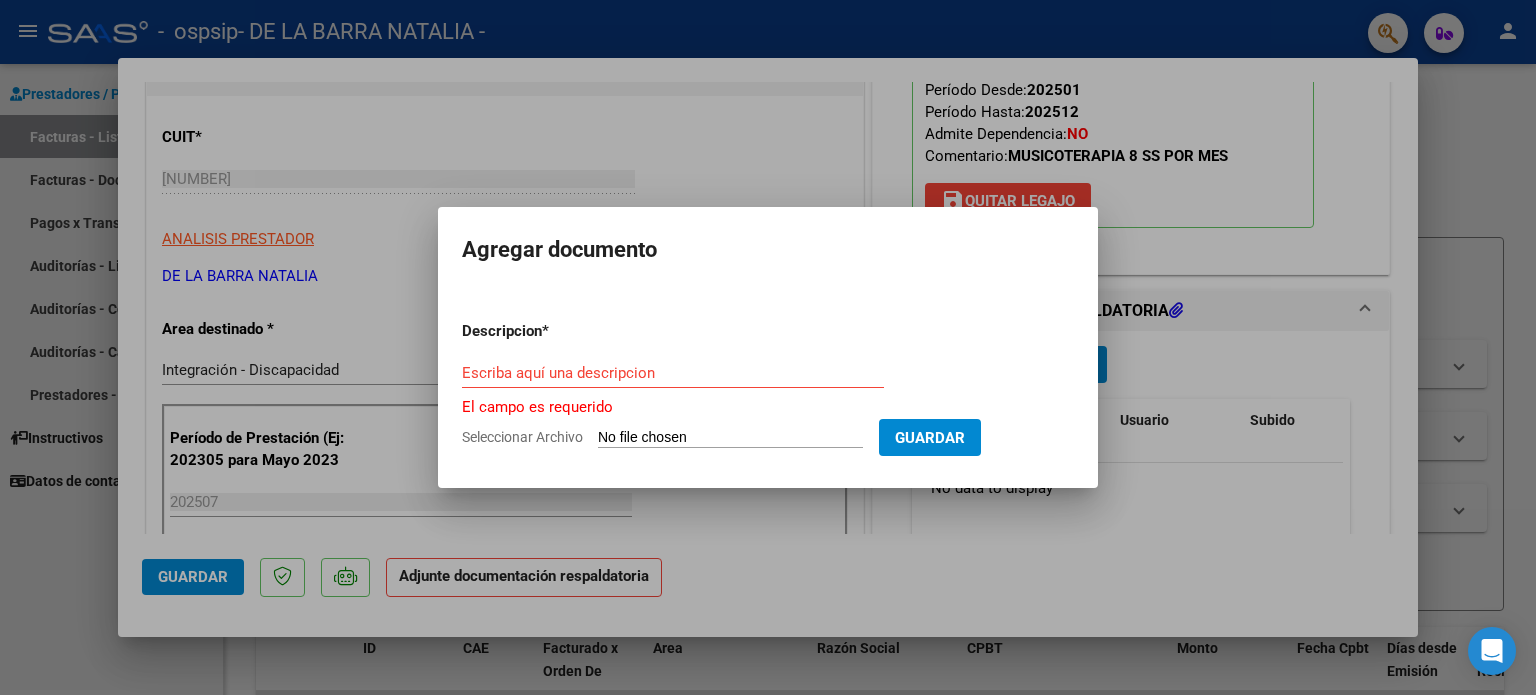 click at bounding box center (768, 347) 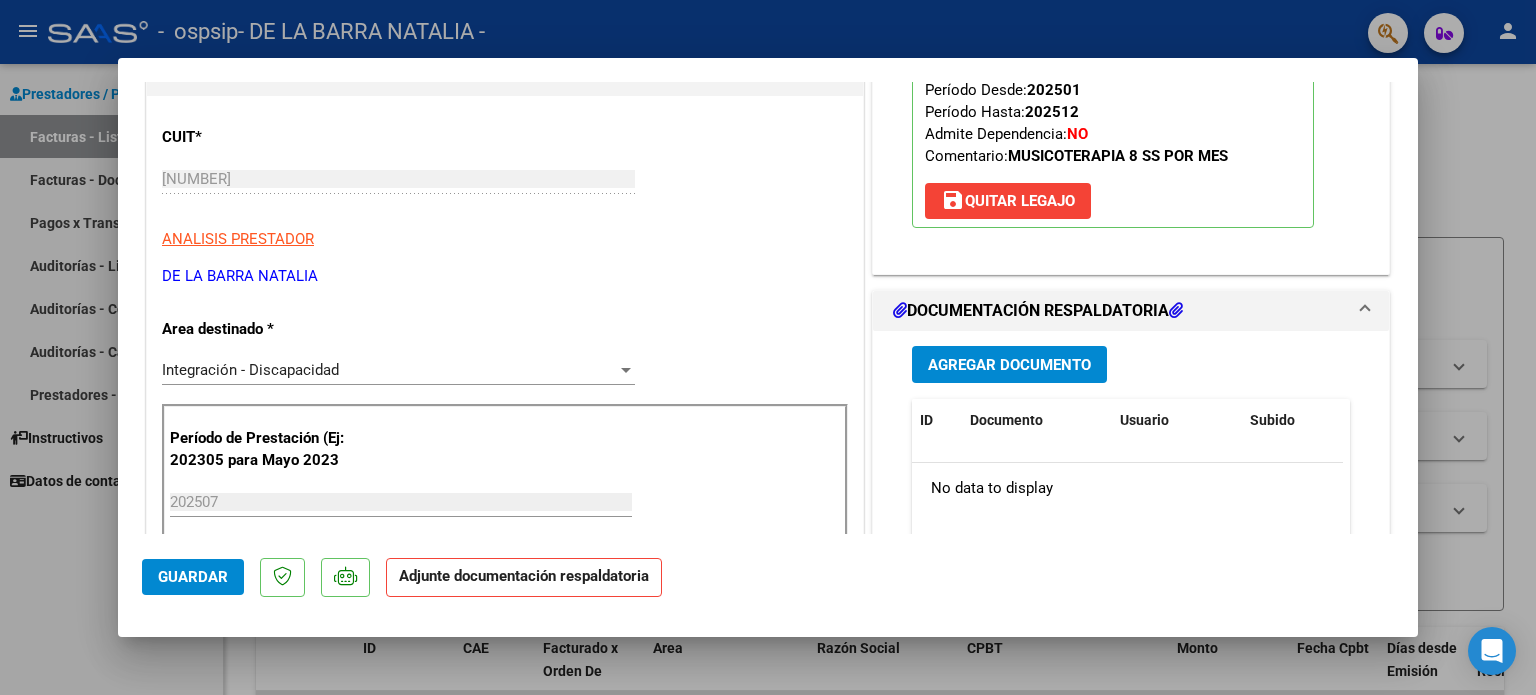 click on "Agregar Documento" at bounding box center (1131, 364) 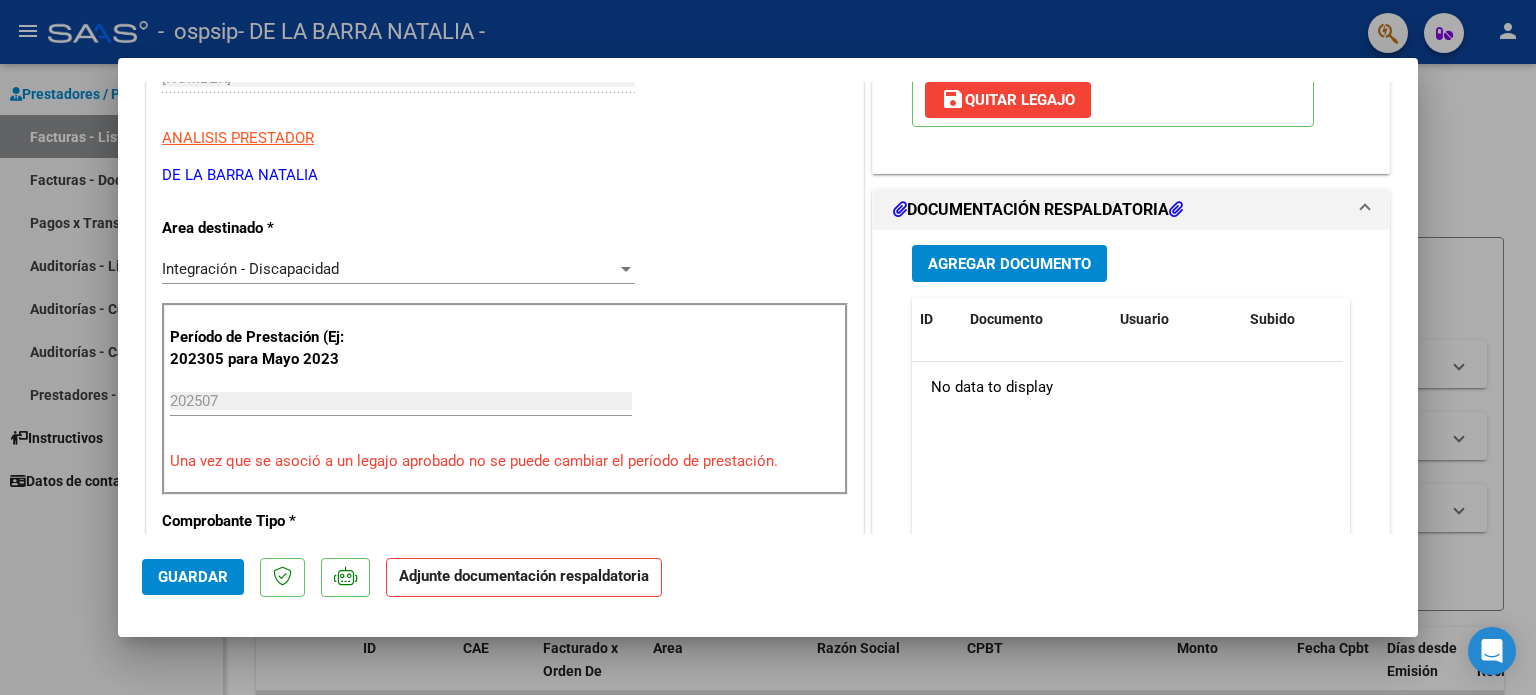scroll, scrollTop: 376, scrollLeft: 0, axis: vertical 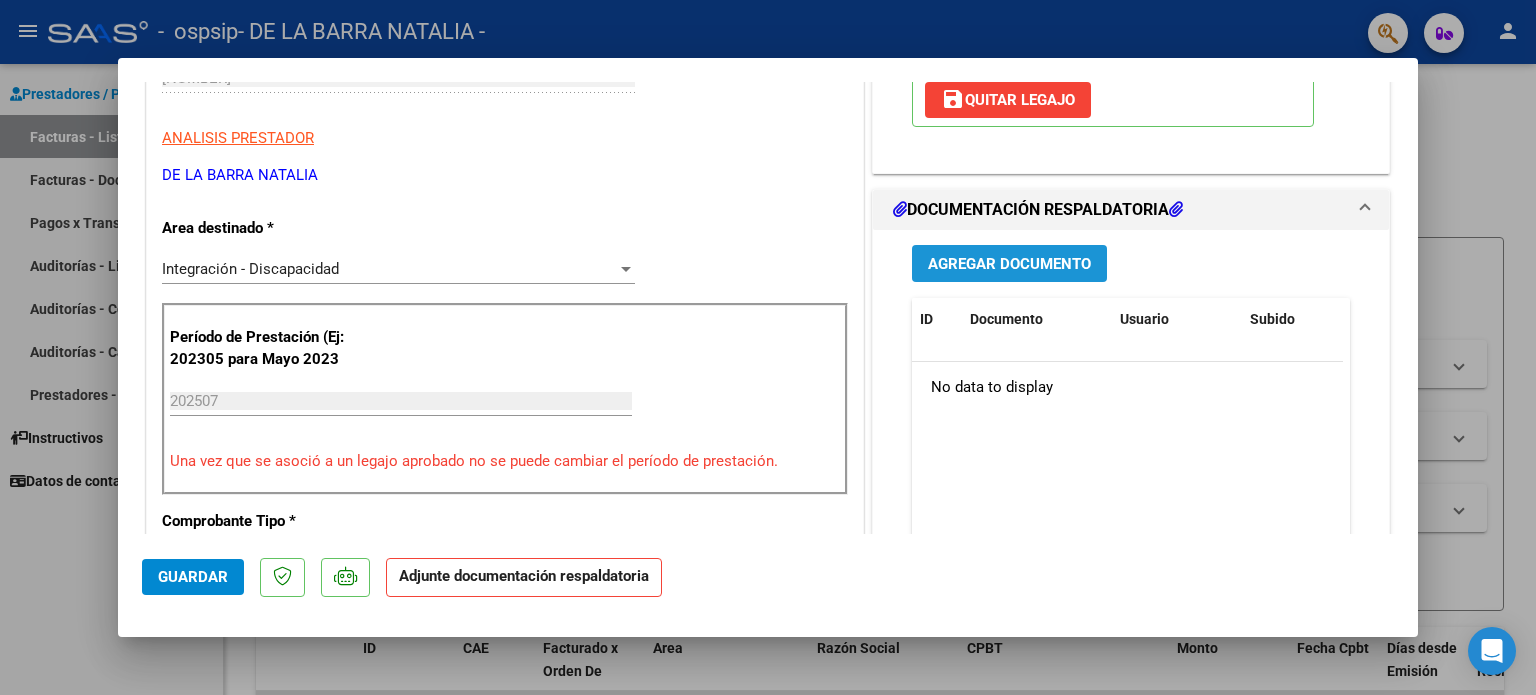 click on "Agregar Documento" at bounding box center [1009, 264] 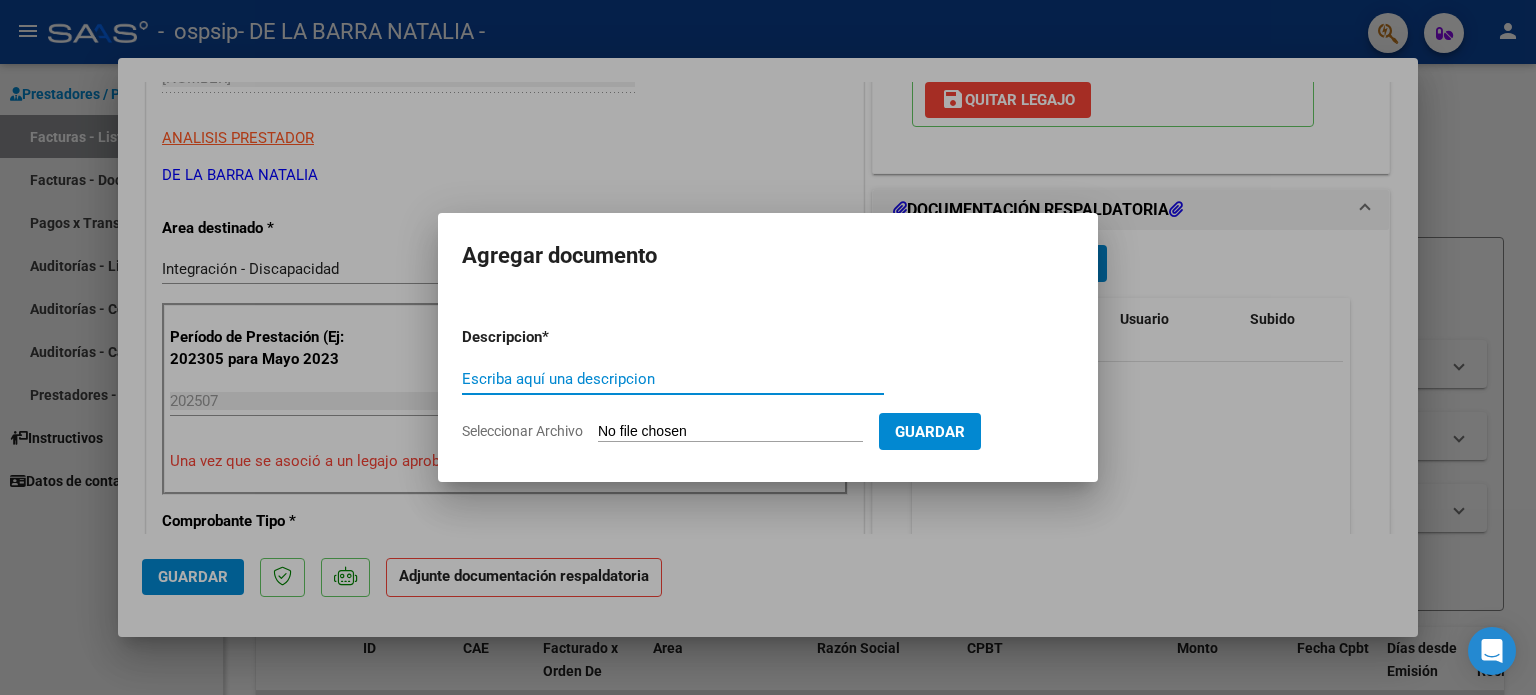 drag, startPoint x: 554, startPoint y: 369, endPoint x: 544, endPoint y: 371, distance: 10.198039 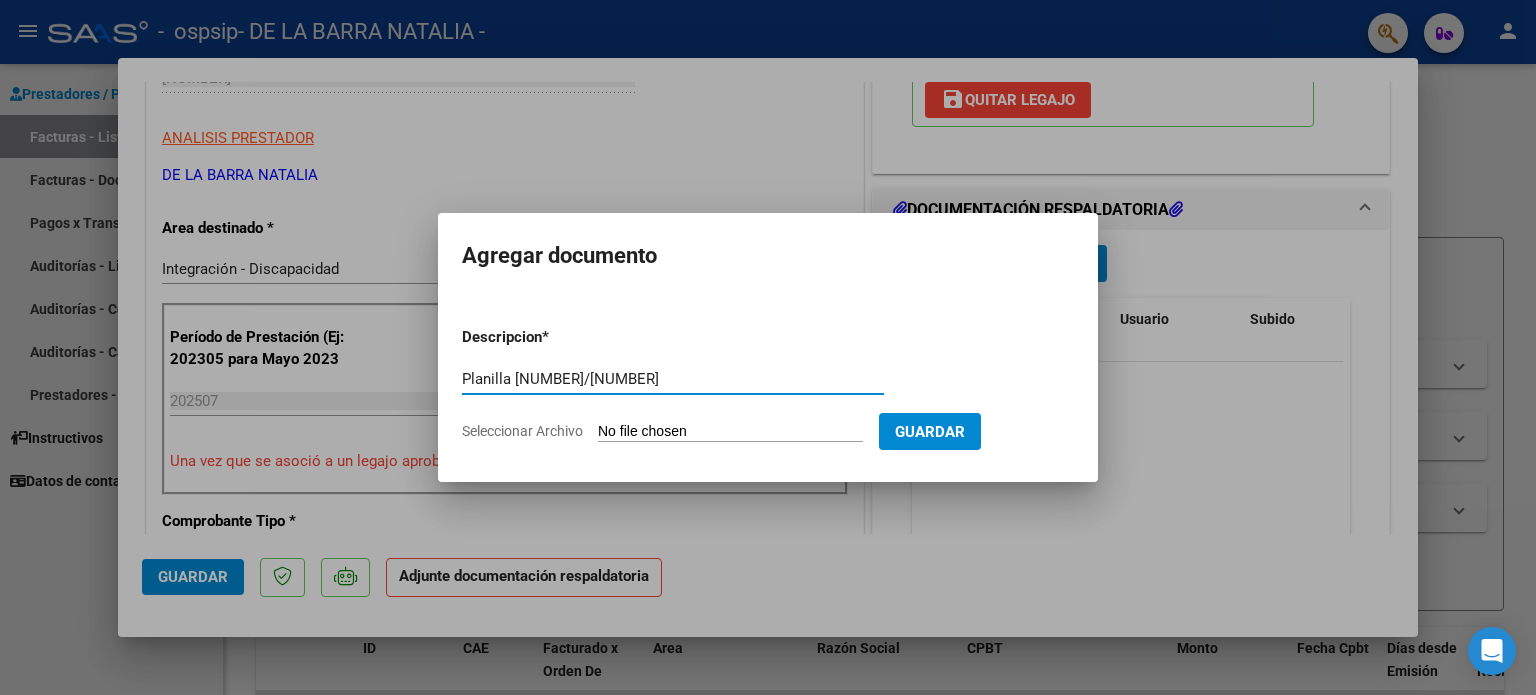 type on "Planilla [NUMBER]/[NUMBER]" 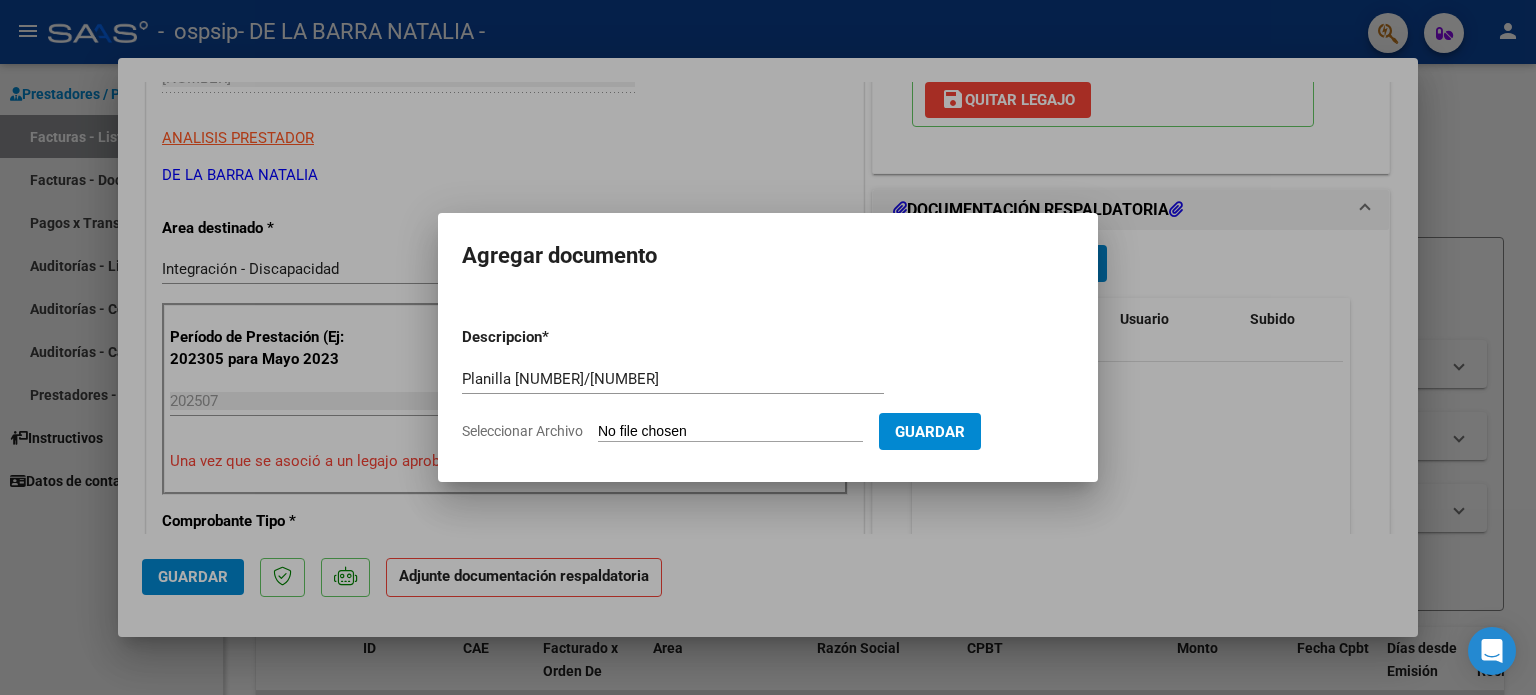 click on "Seleccionar Archivo" 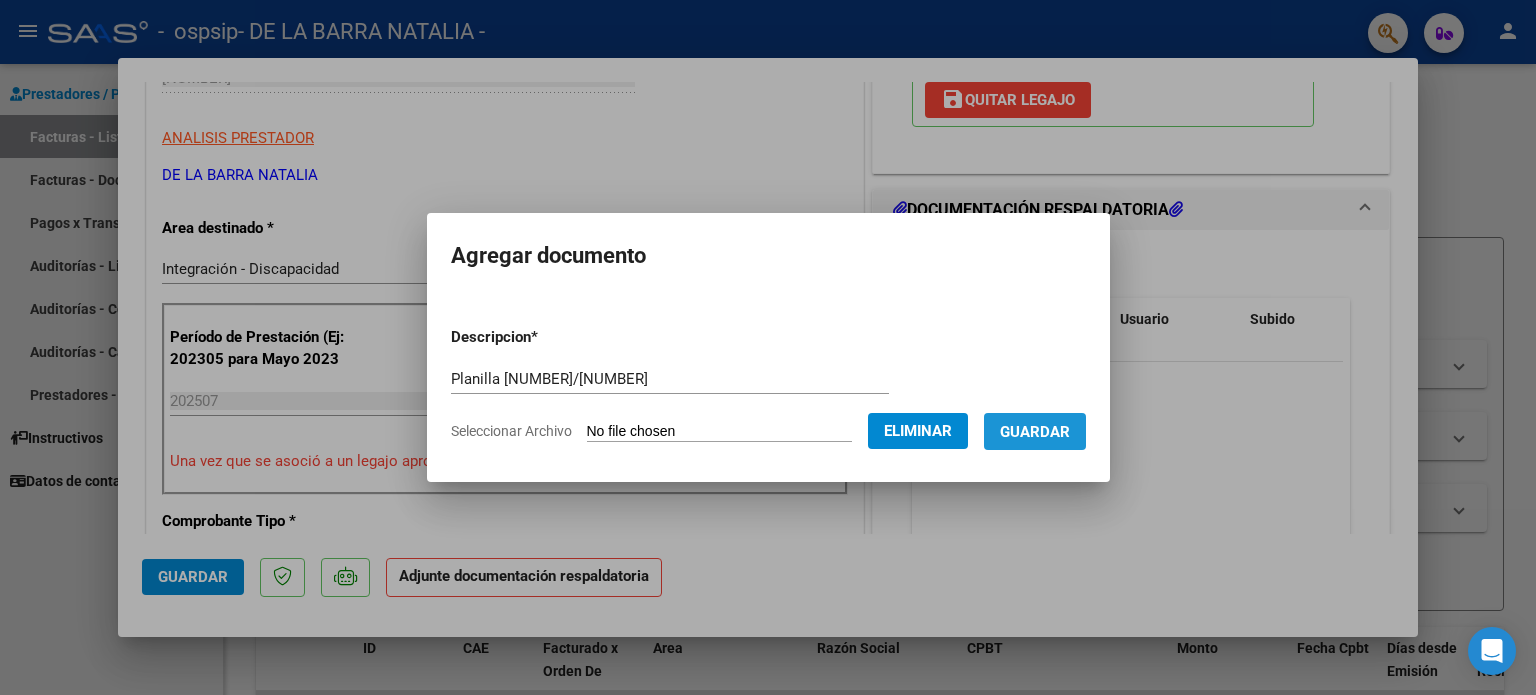 click on "Guardar" at bounding box center (1035, 432) 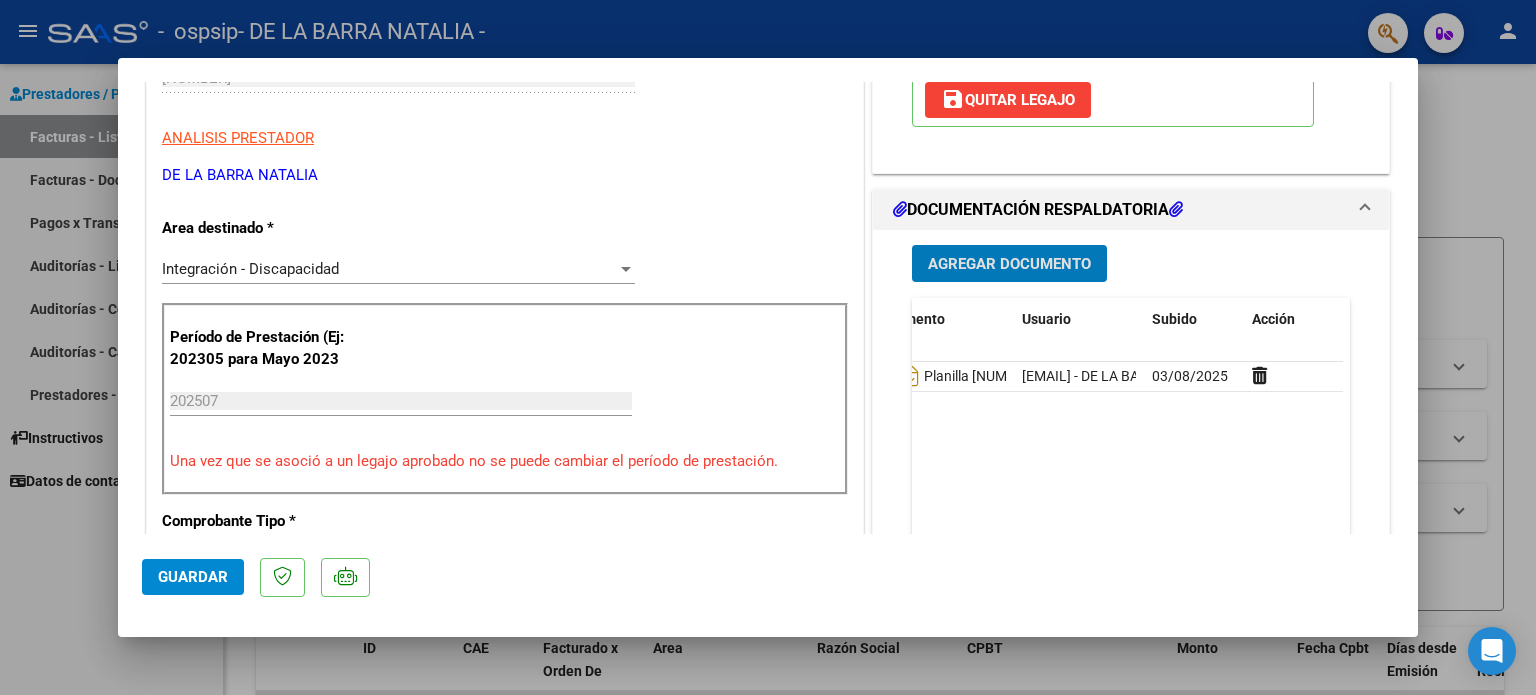 scroll, scrollTop: 0, scrollLeft: 0, axis: both 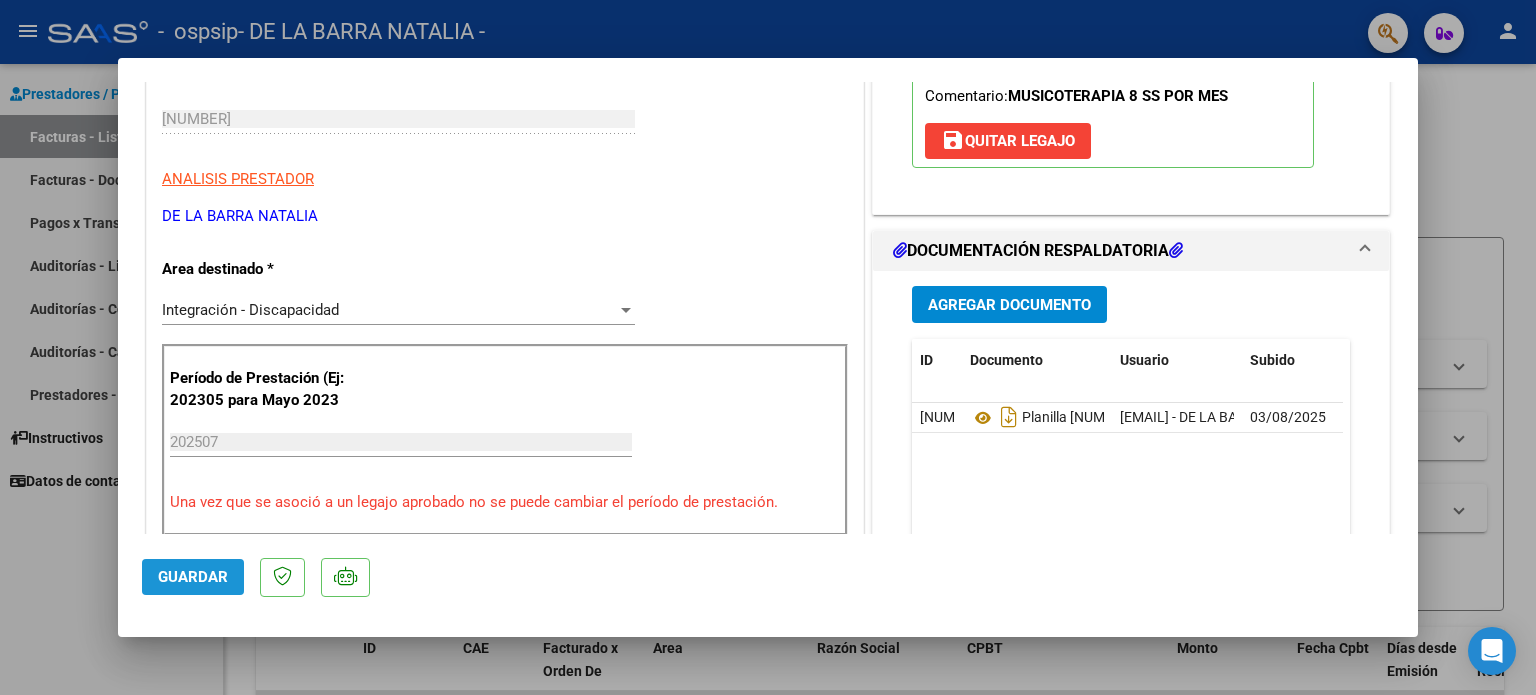click on "Guardar" 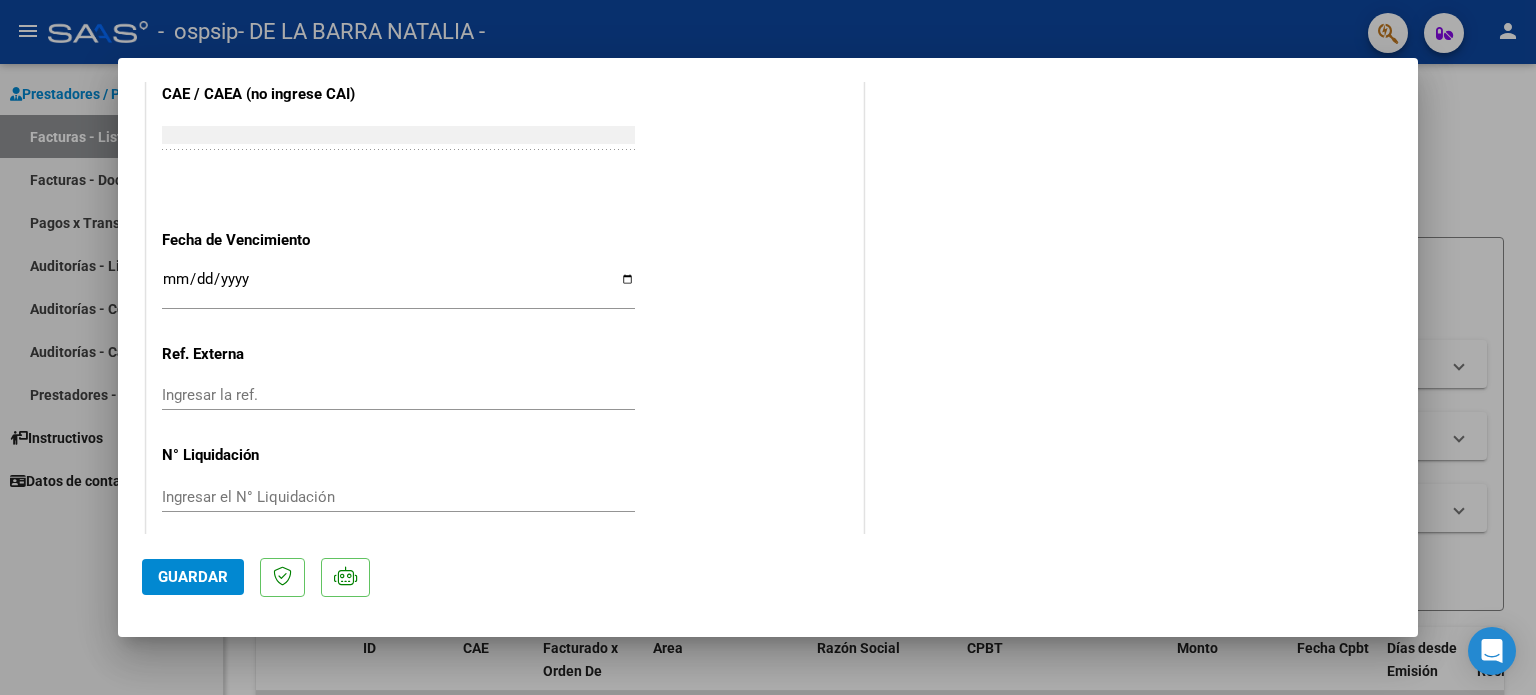 scroll, scrollTop: 1336, scrollLeft: 0, axis: vertical 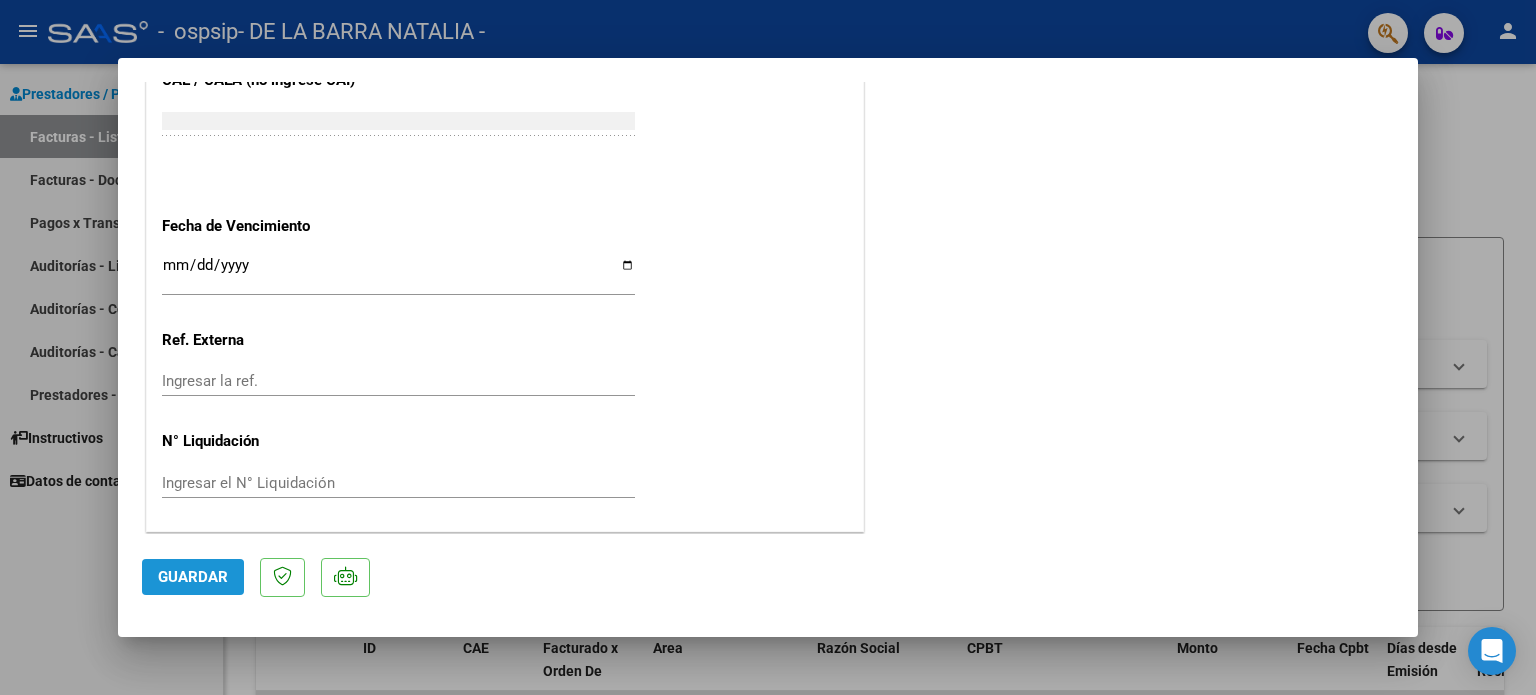 click on "Guardar" 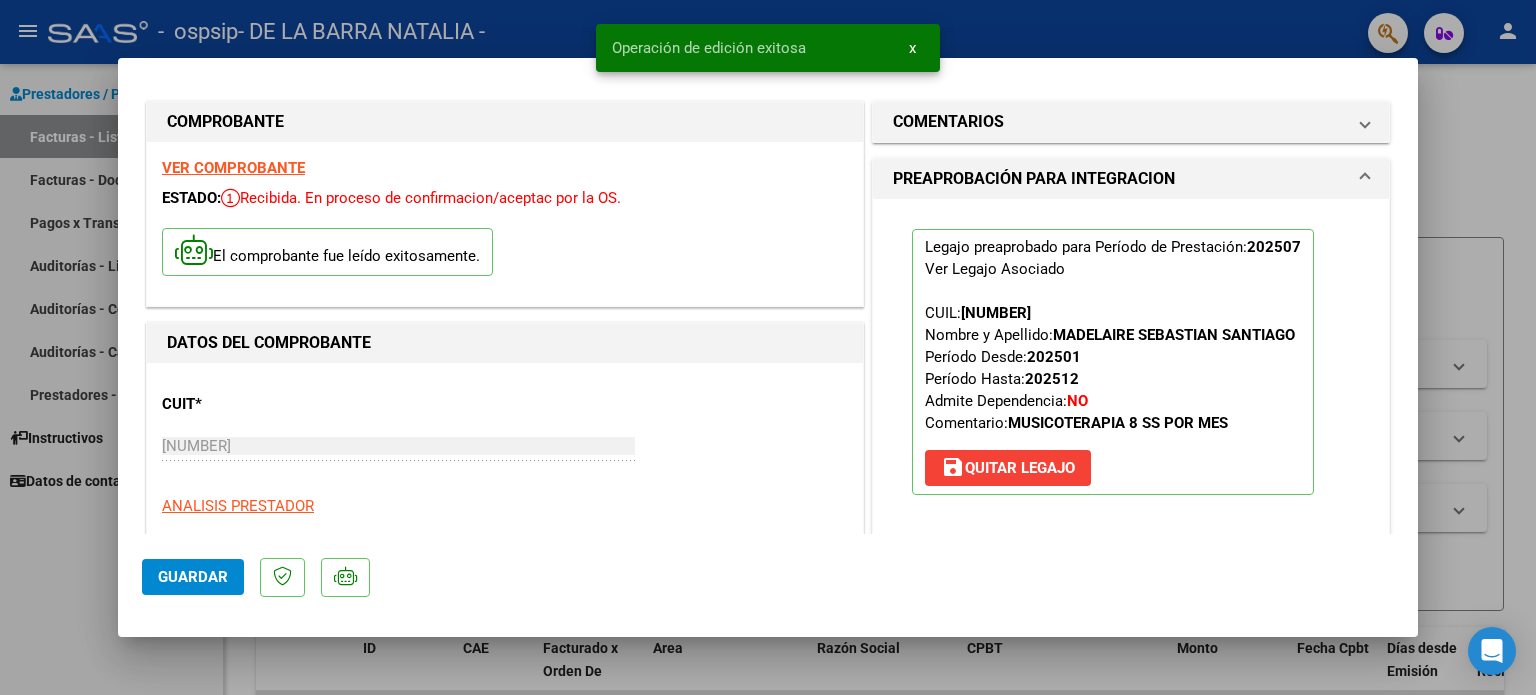 scroll, scrollTop: 0, scrollLeft: 0, axis: both 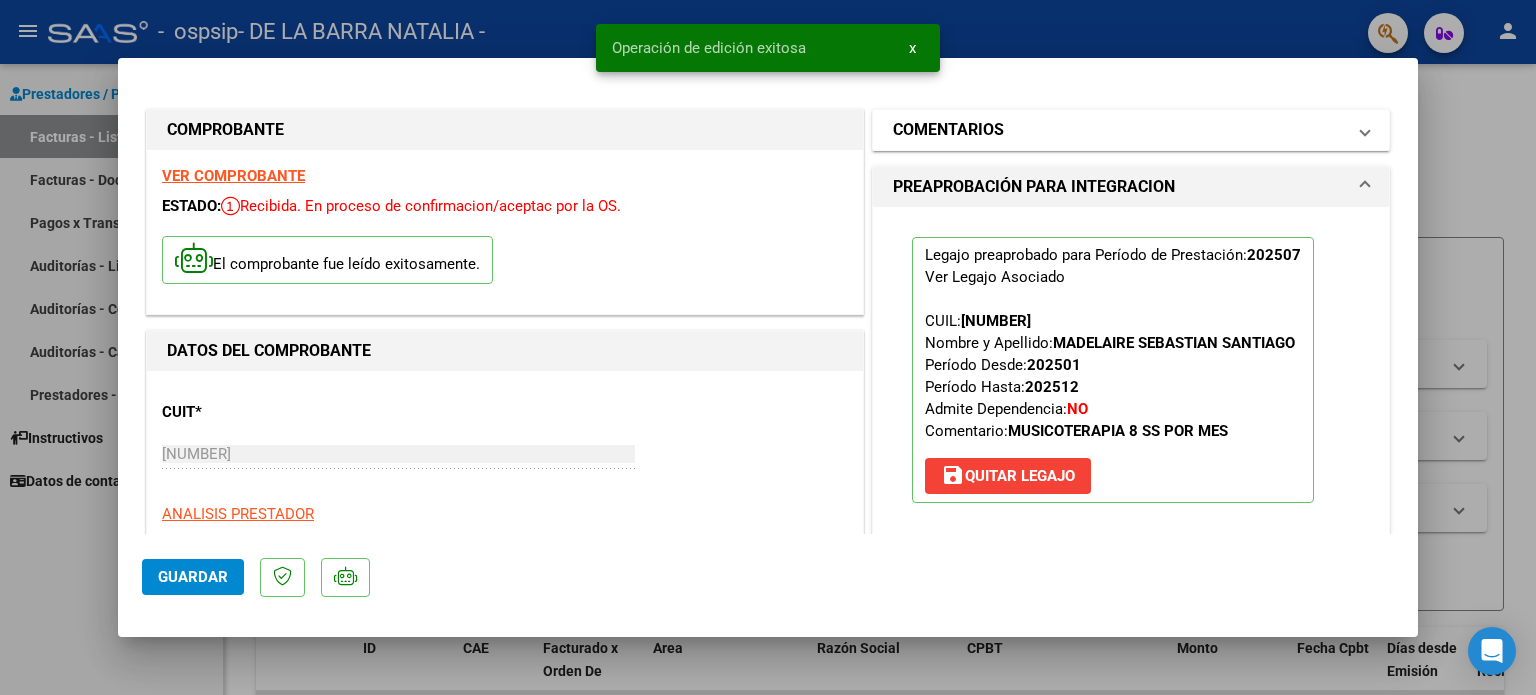 click at bounding box center (1365, 130) 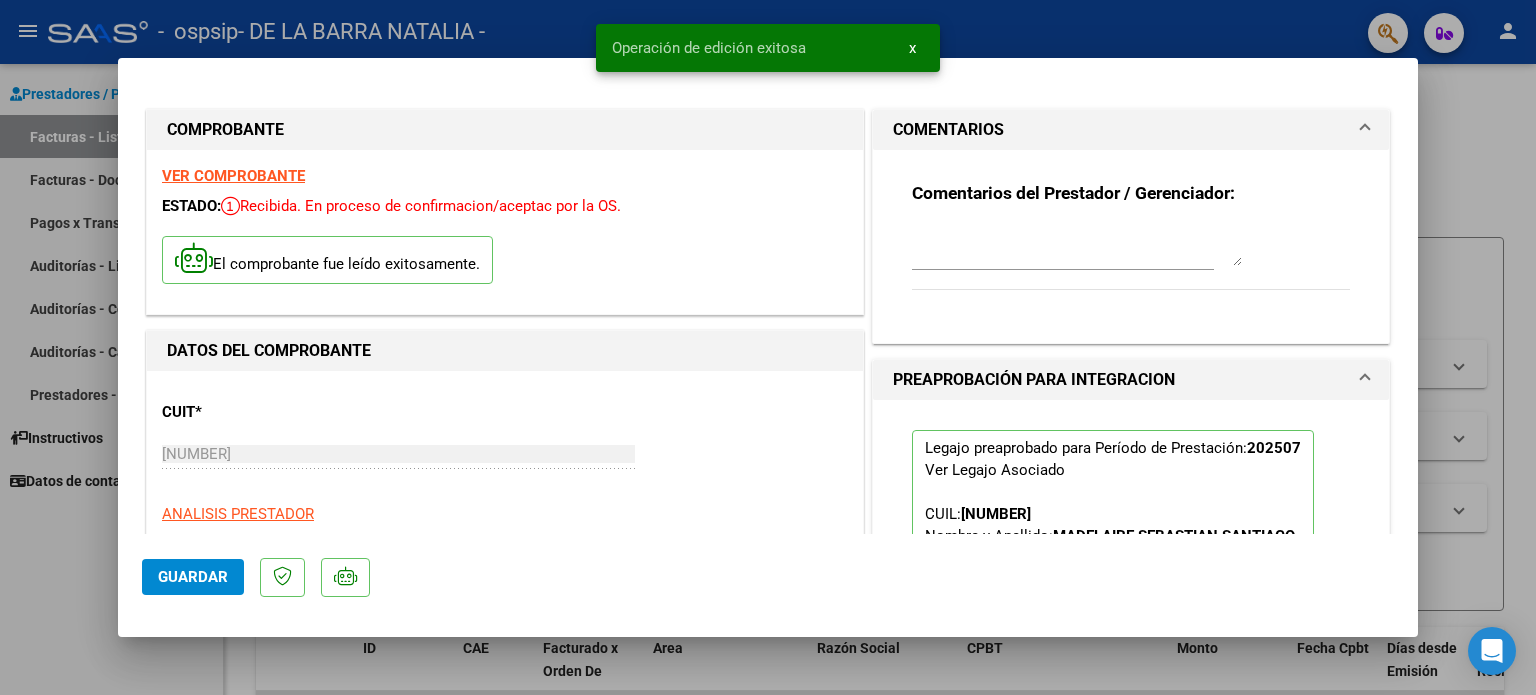 click at bounding box center [768, 347] 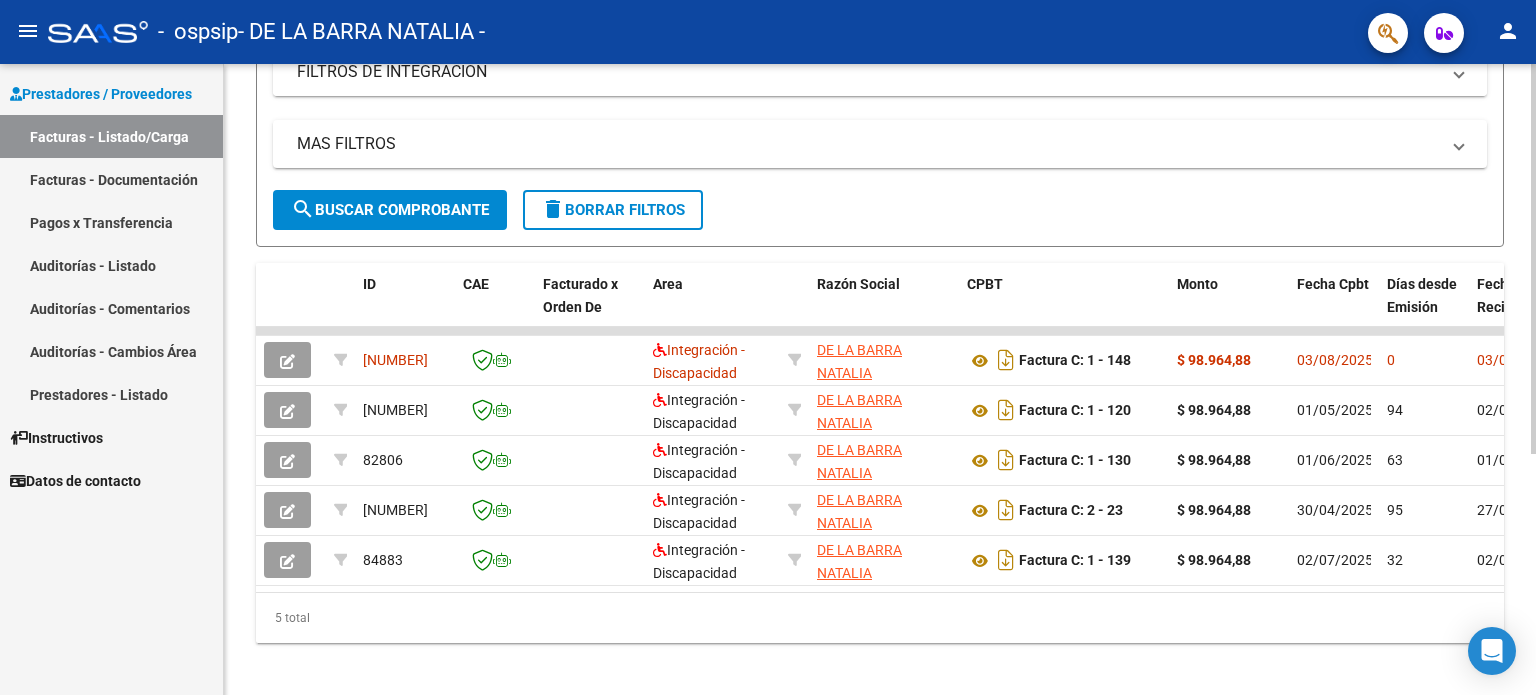 scroll, scrollTop: 366, scrollLeft: 0, axis: vertical 